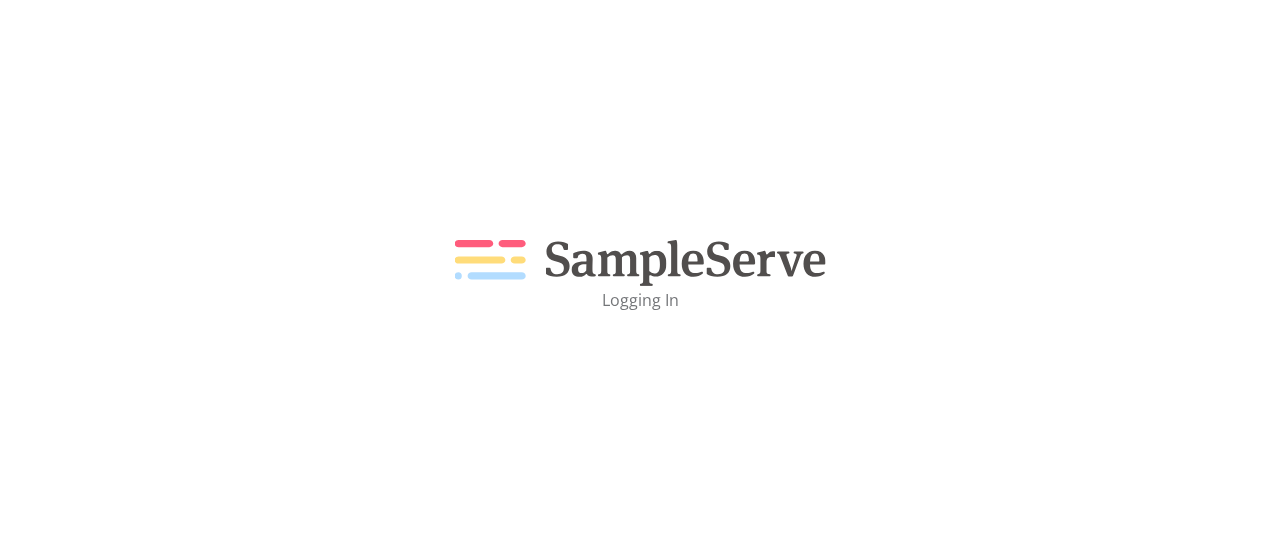 scroll, scrollTop: 0, scrollLeft: 0, axis: both 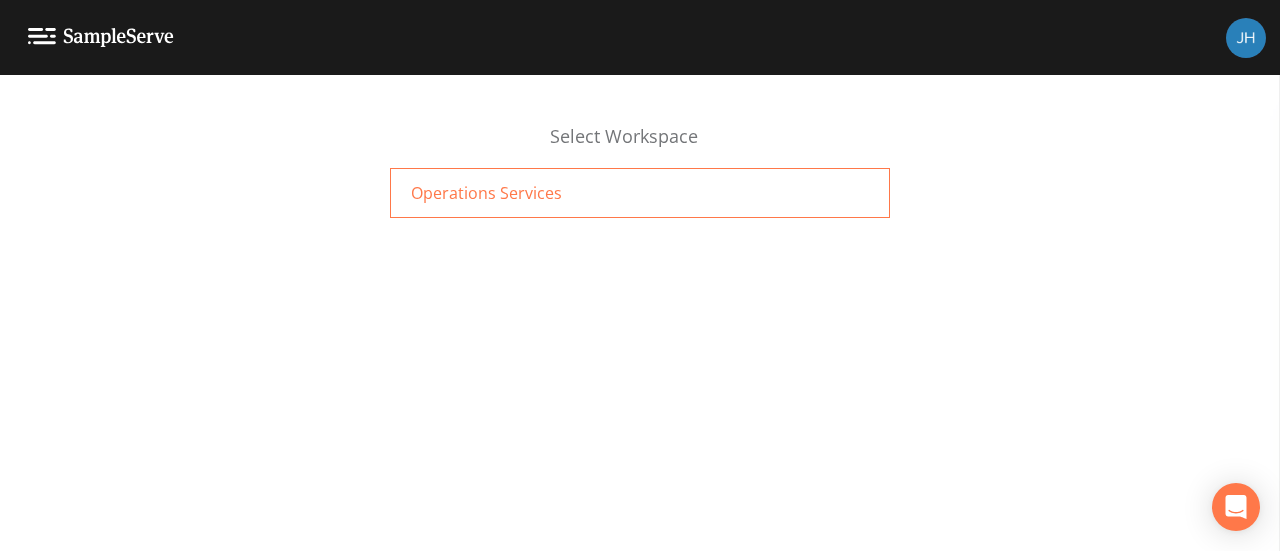 click on "Operations Services" at bounding box center [486, 193] 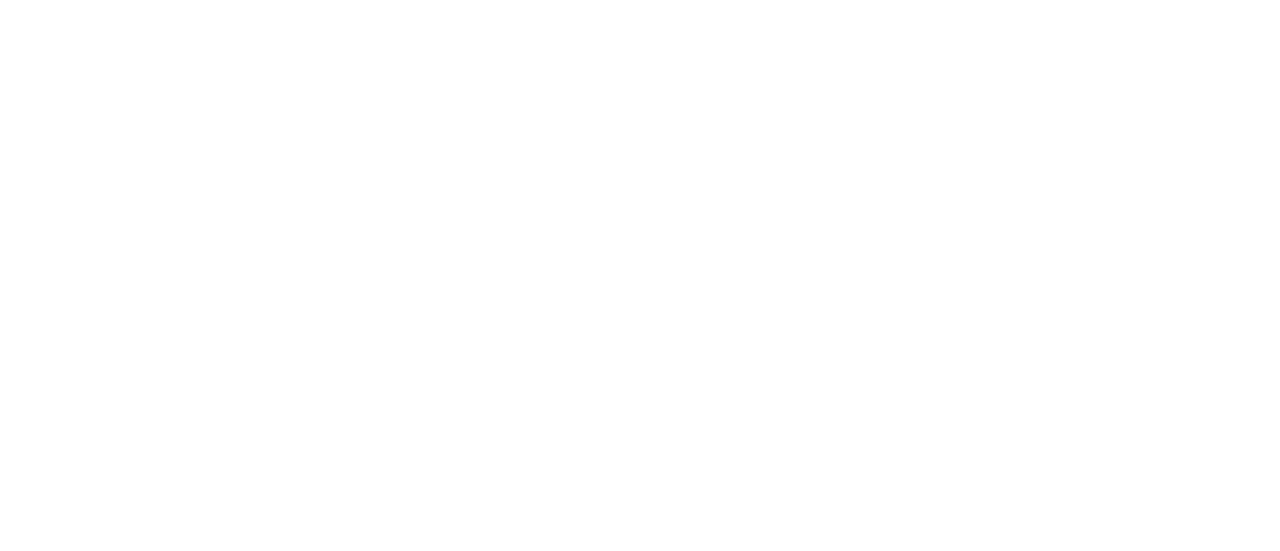 scroll, scrollTop: 0, scrollLeft: 0, axis: both 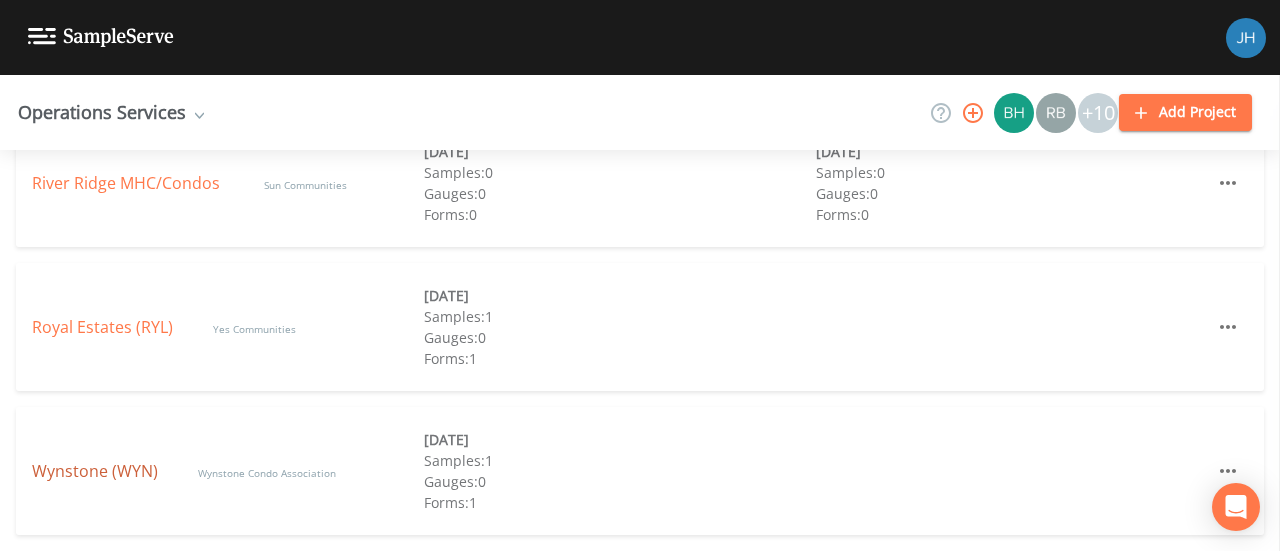 click on "Wynstone   (WYN)" at bounding box center [95, 471] 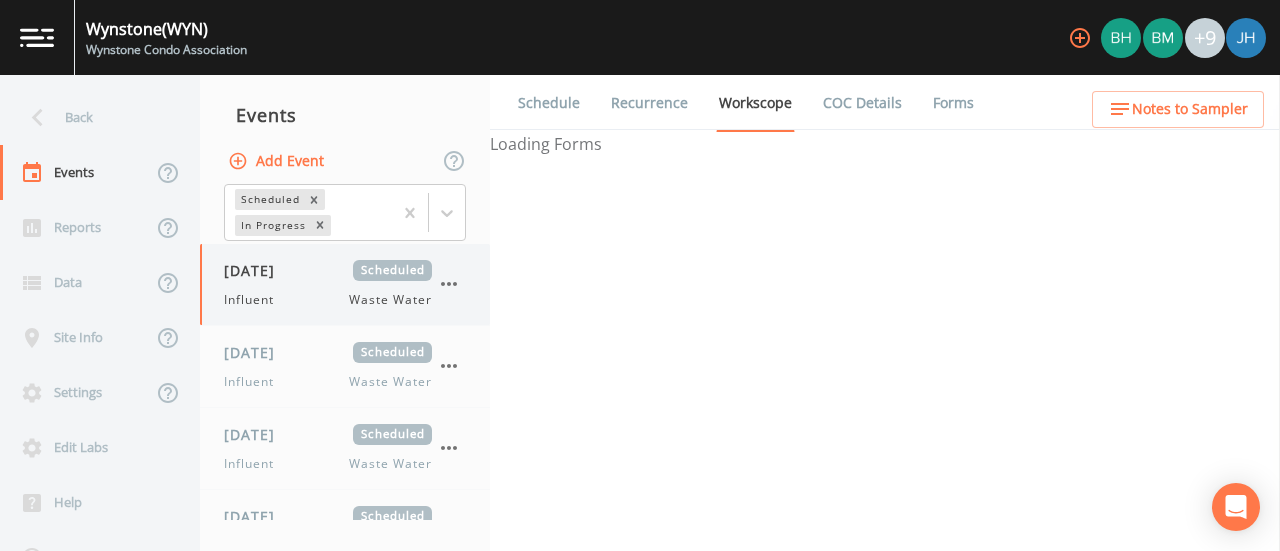 select on "092b3f94-5697-4c94-9891-da161916fdbb" 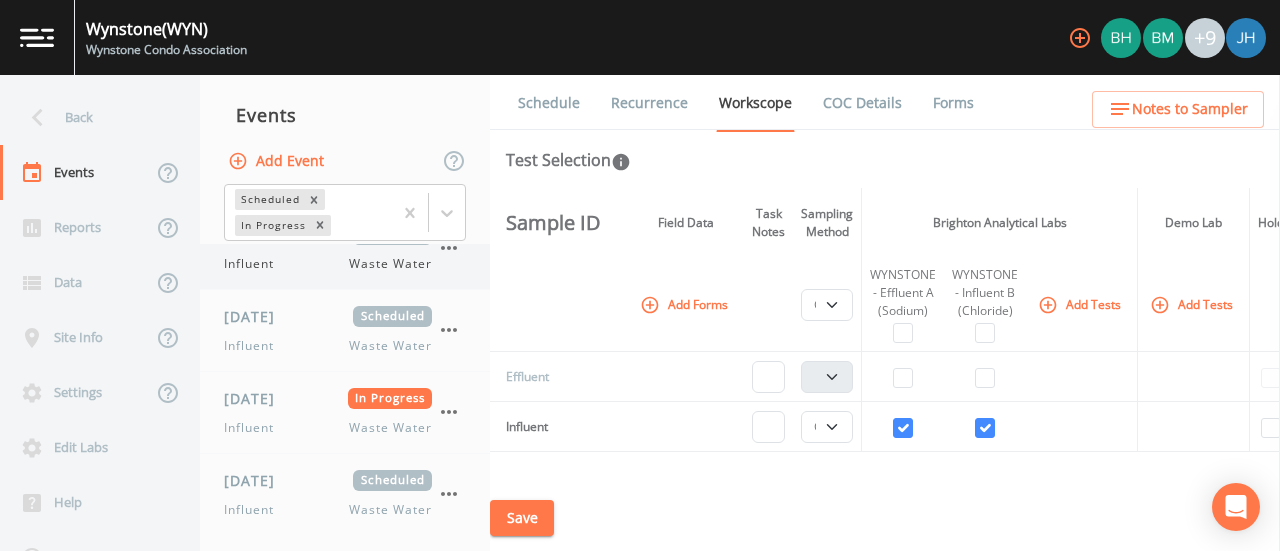 scroll, scrollTop: 0, scrollLeft: 0, axis: both 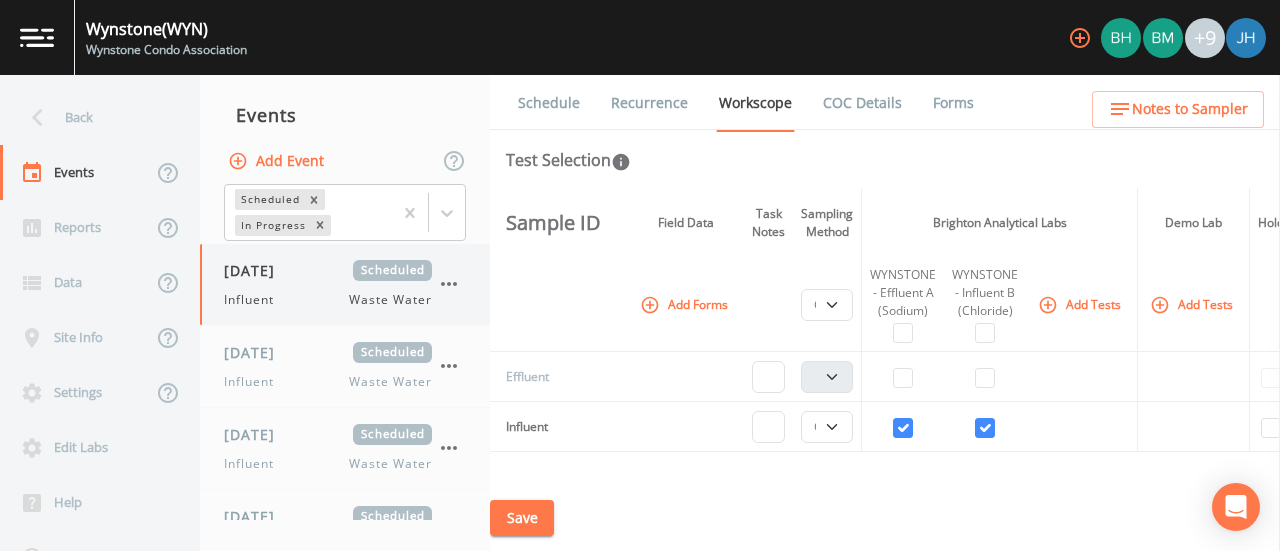 click 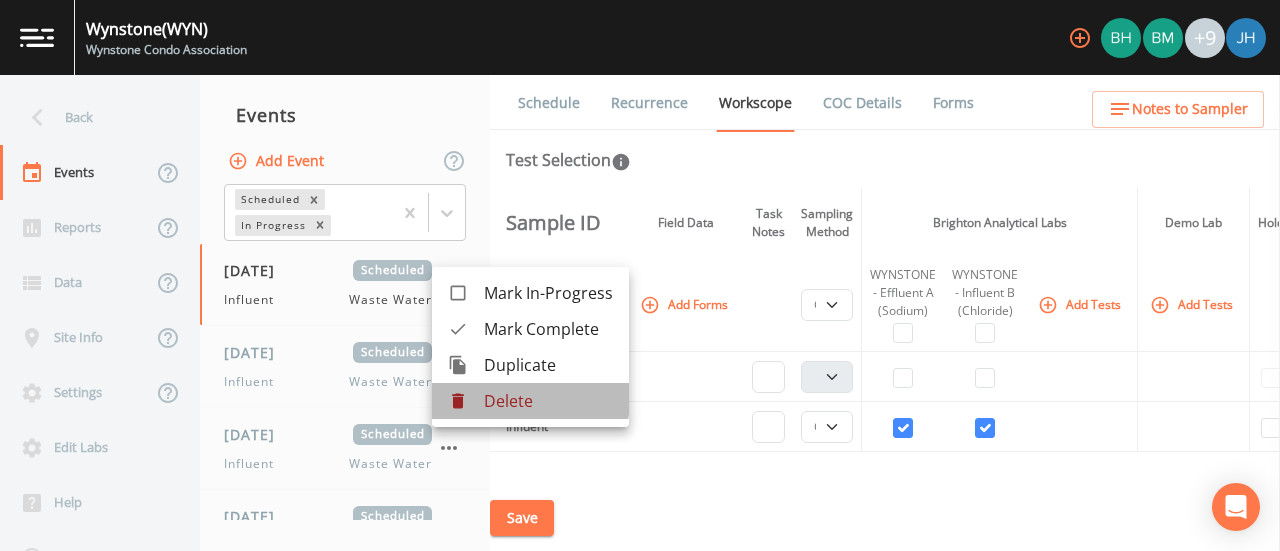 click on "Delete" at bounding box center [548, 401] 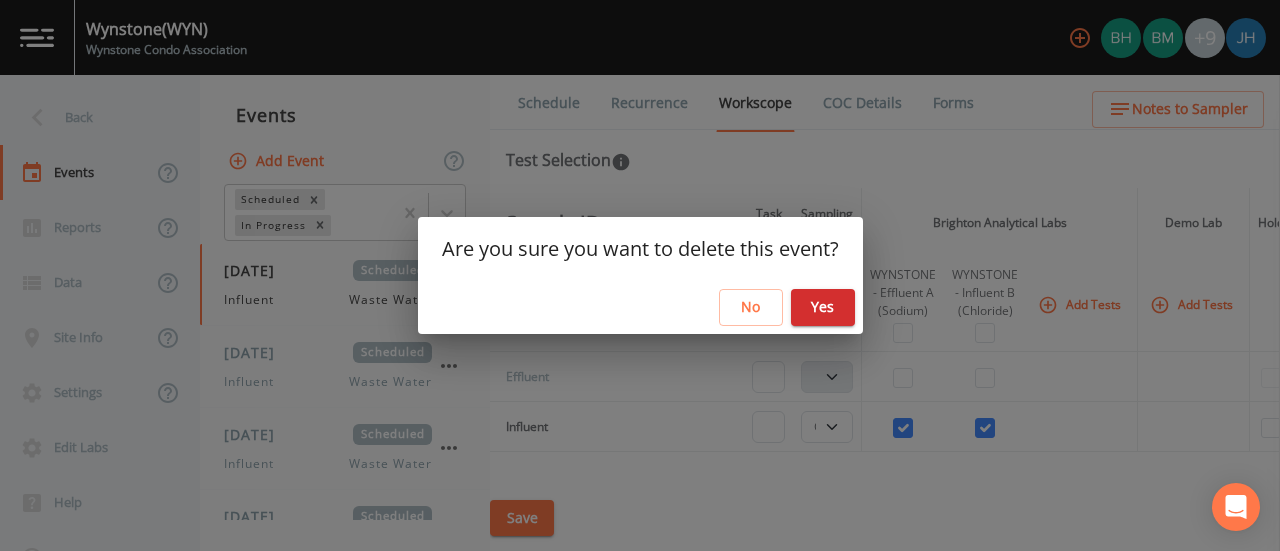click on "Yes" at bounding box center [823, 307] 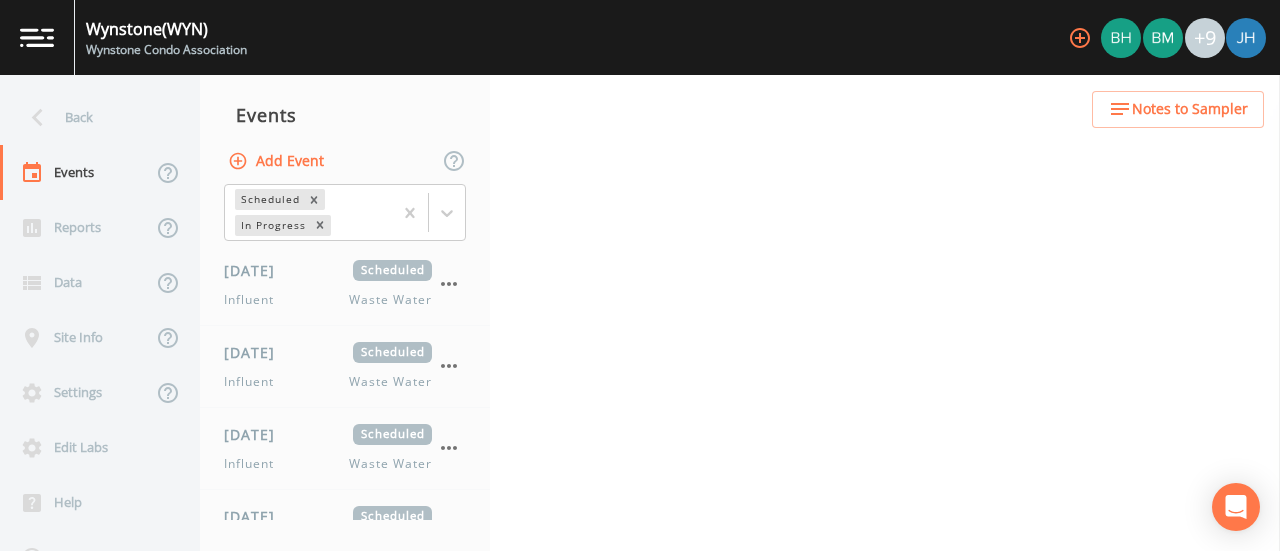 select on "092b3f94-5697-4c94-9891-da161916fdbb" 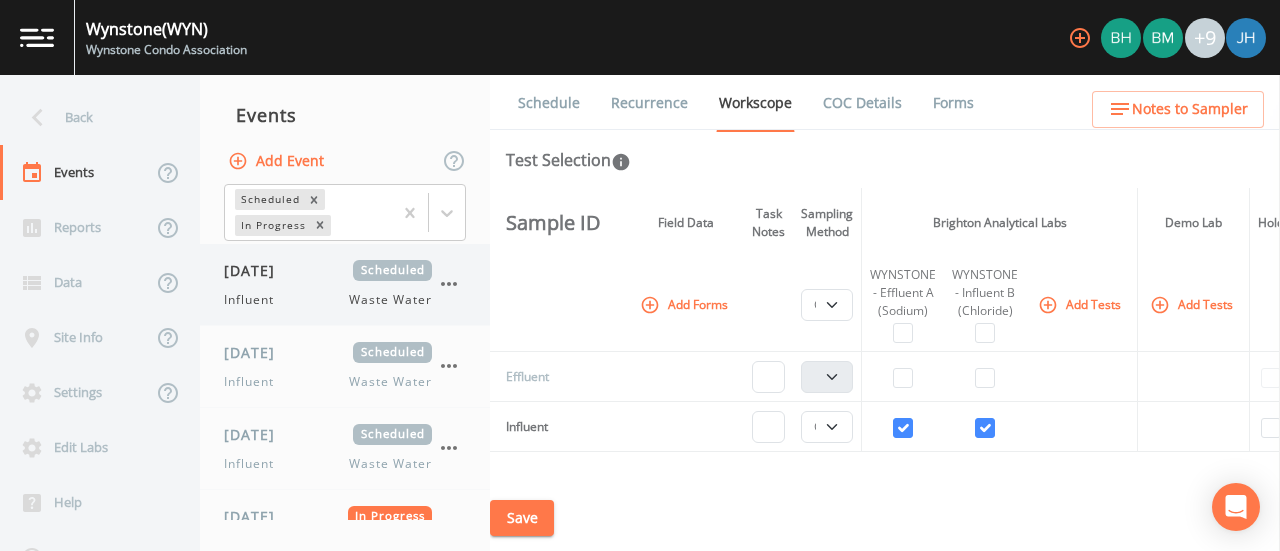 click 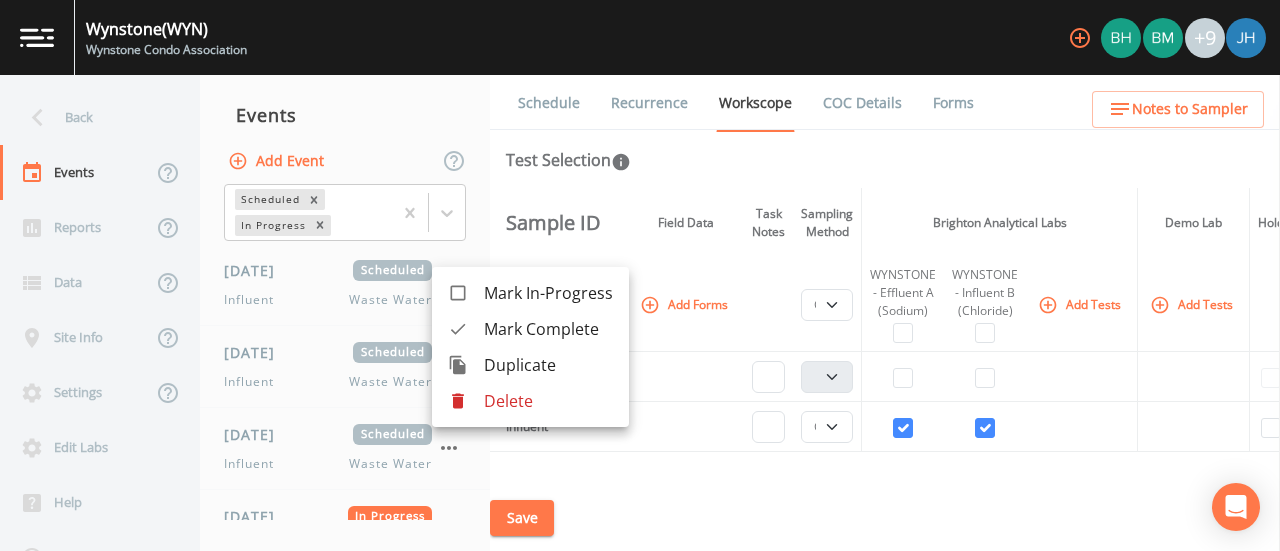 click on "Delete" at bounding box center [548, 401] 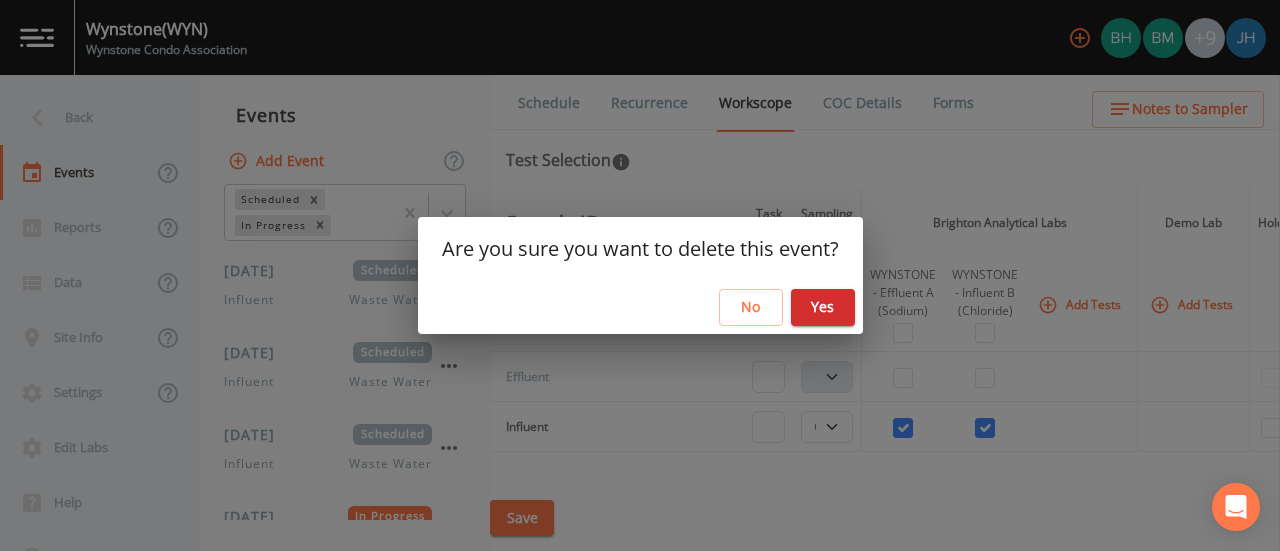 click on "Yes" at bounding box center (823, 307) 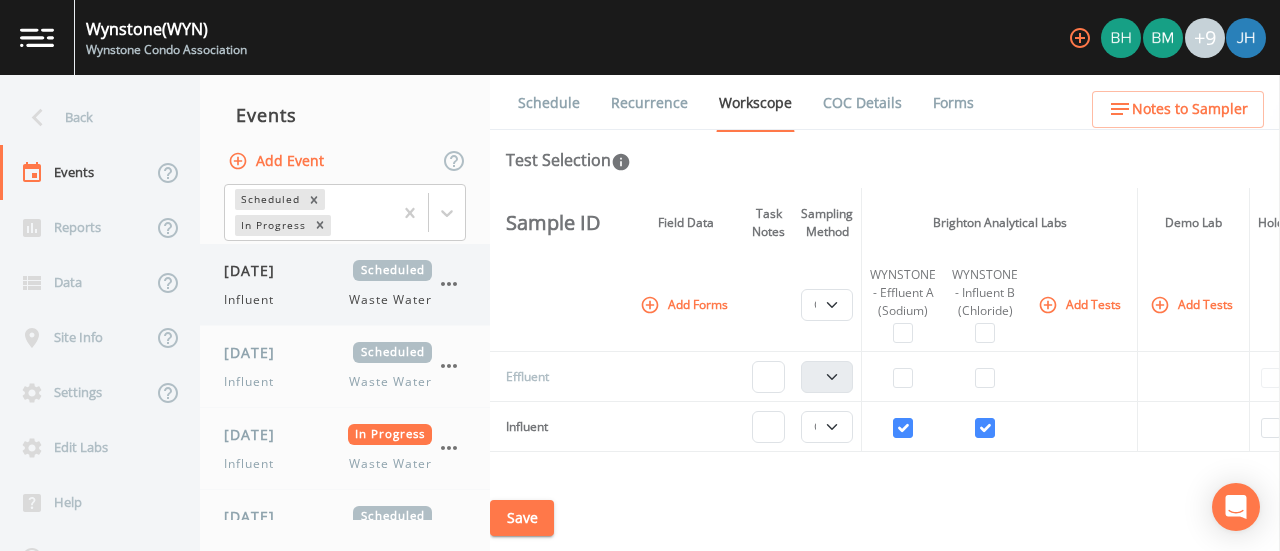 click 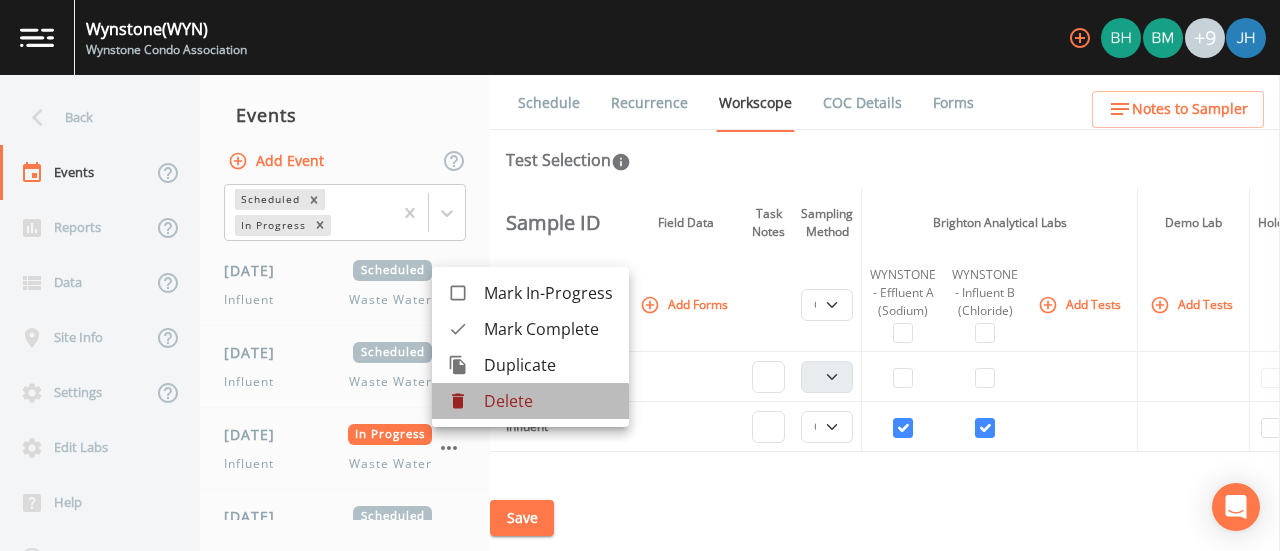 click on "Delete" at bounding box center (548, 401) 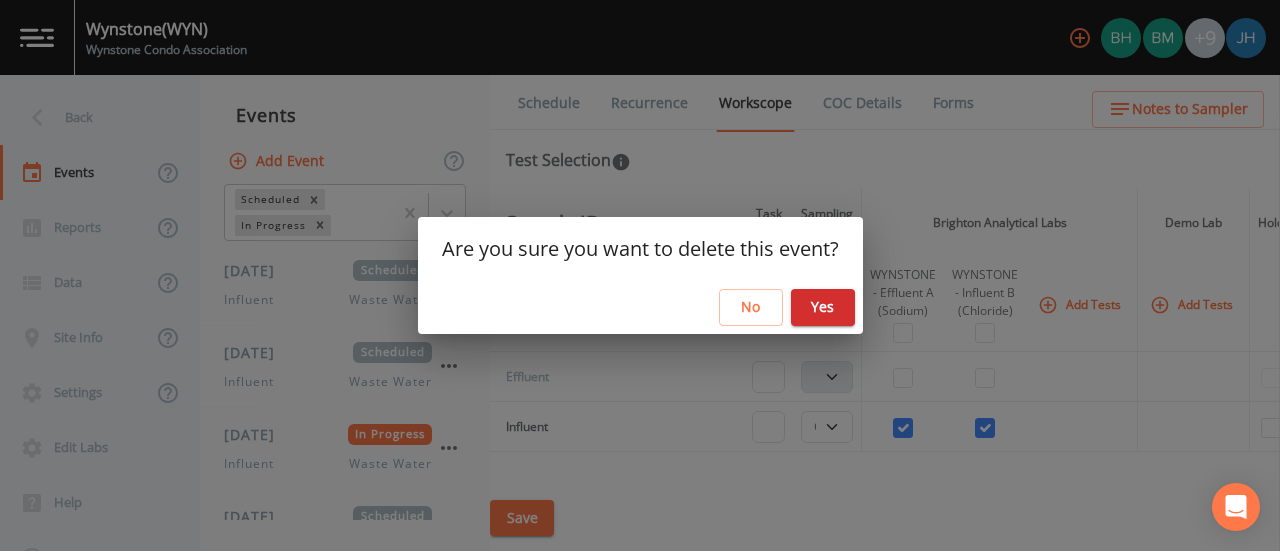 click on "Yes" at bounding box center (823, 307) 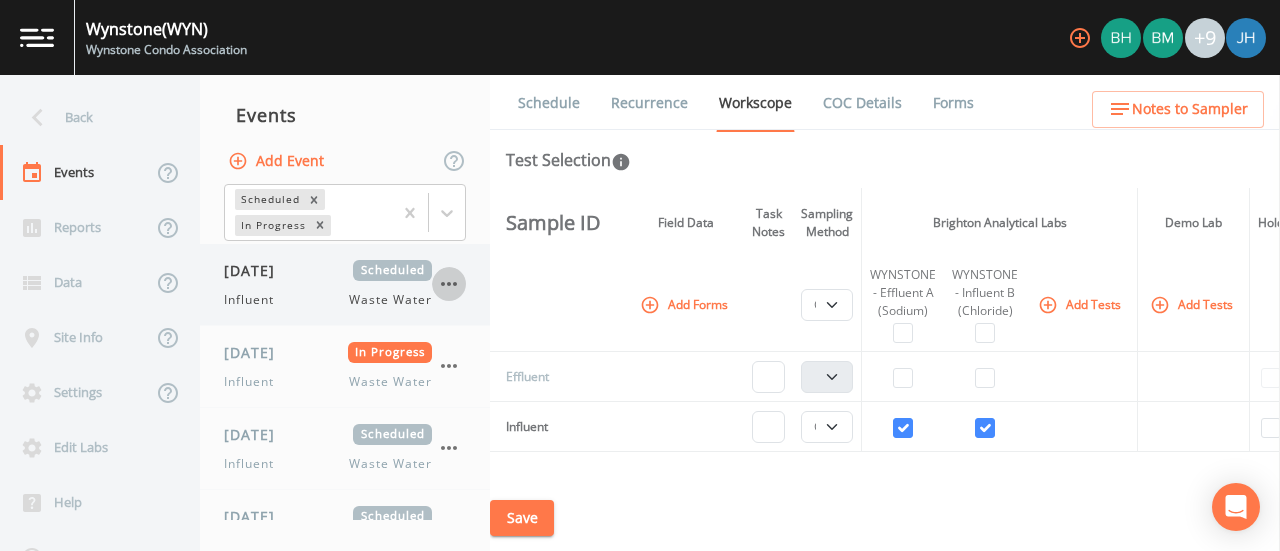 click 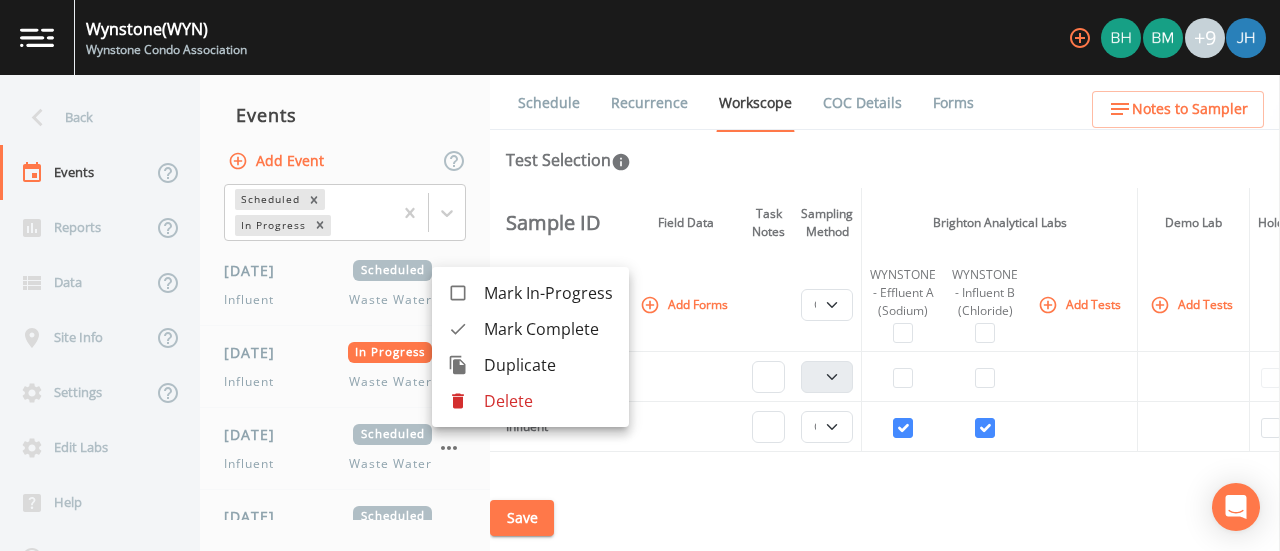 click on "Delete" at bounding box center [548, 401] 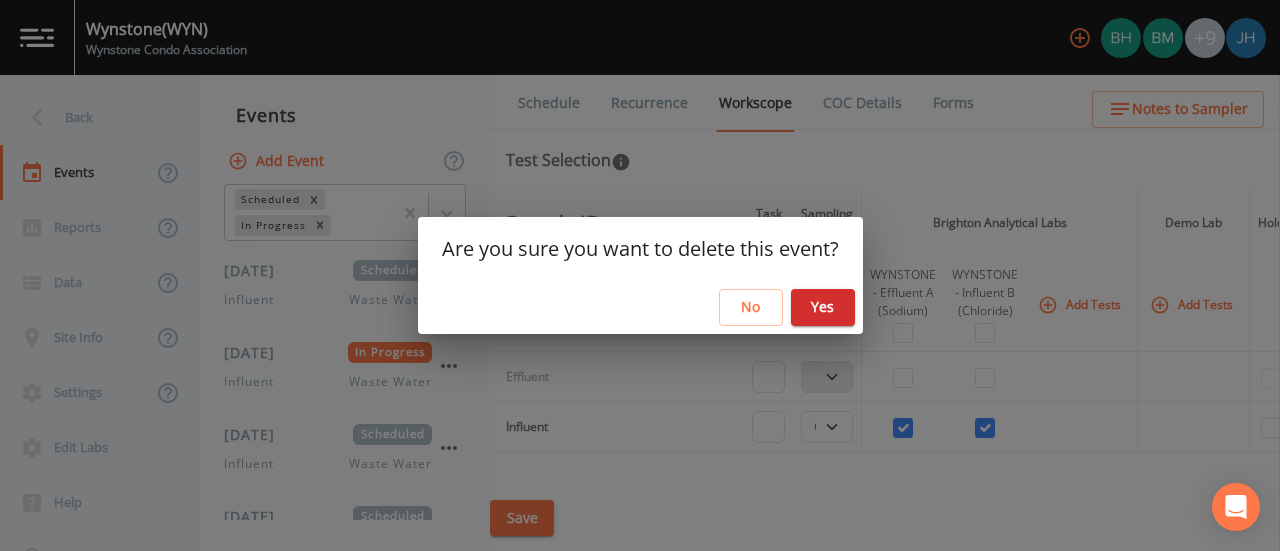 click on "Yes" at bounding box center [823, 307] 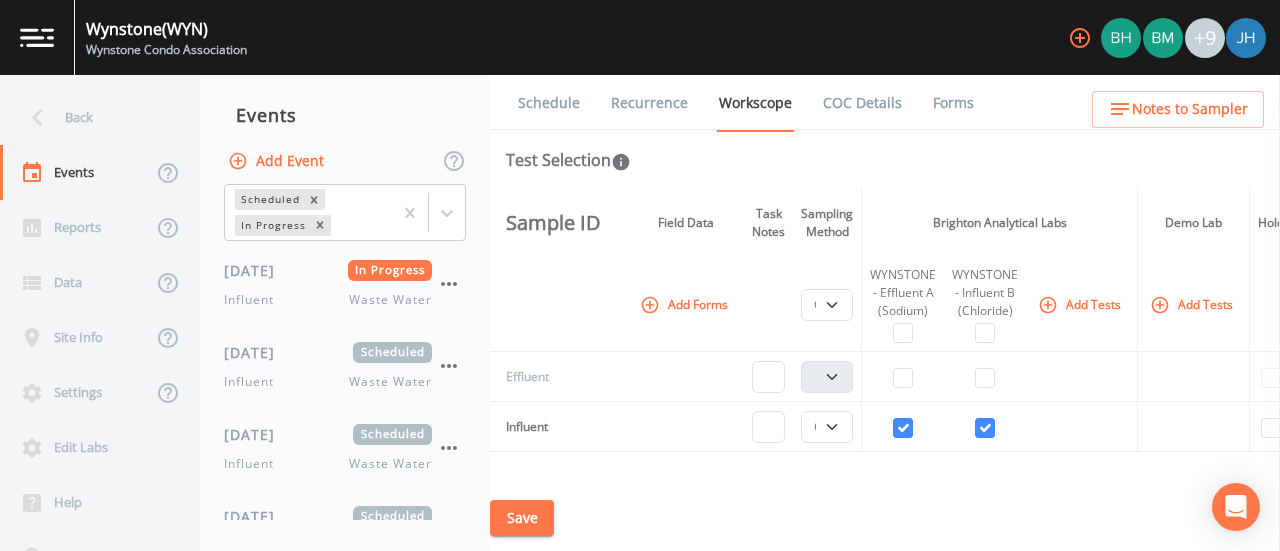 click on "Schedule" at bounding box center (549, 103) 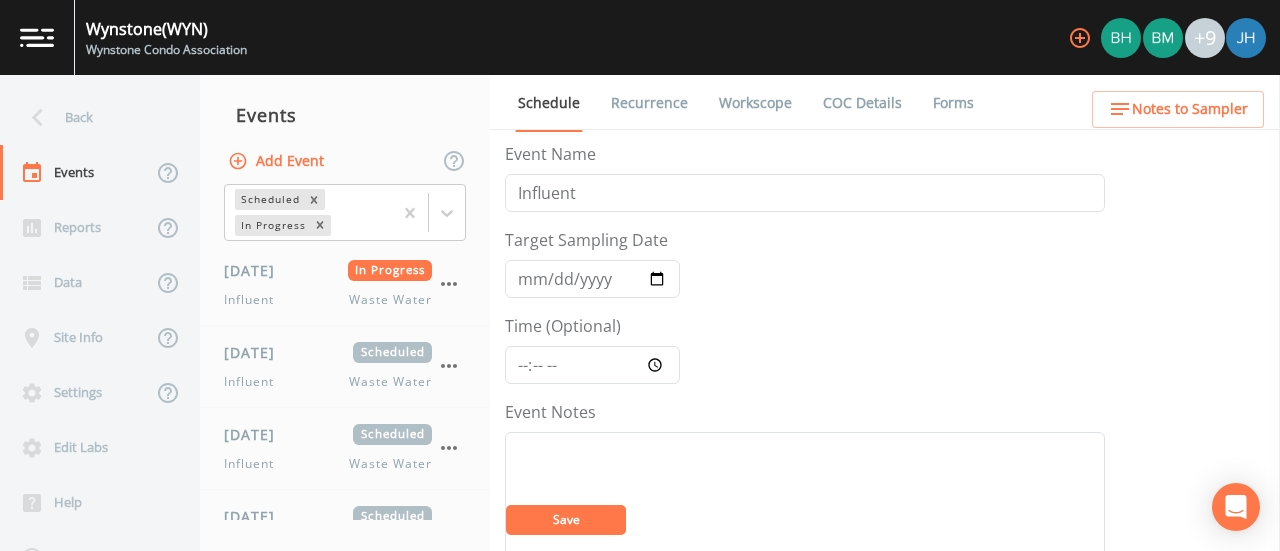 scroll, scrollTop: 100, scrollLeft: 0, axis: vertical 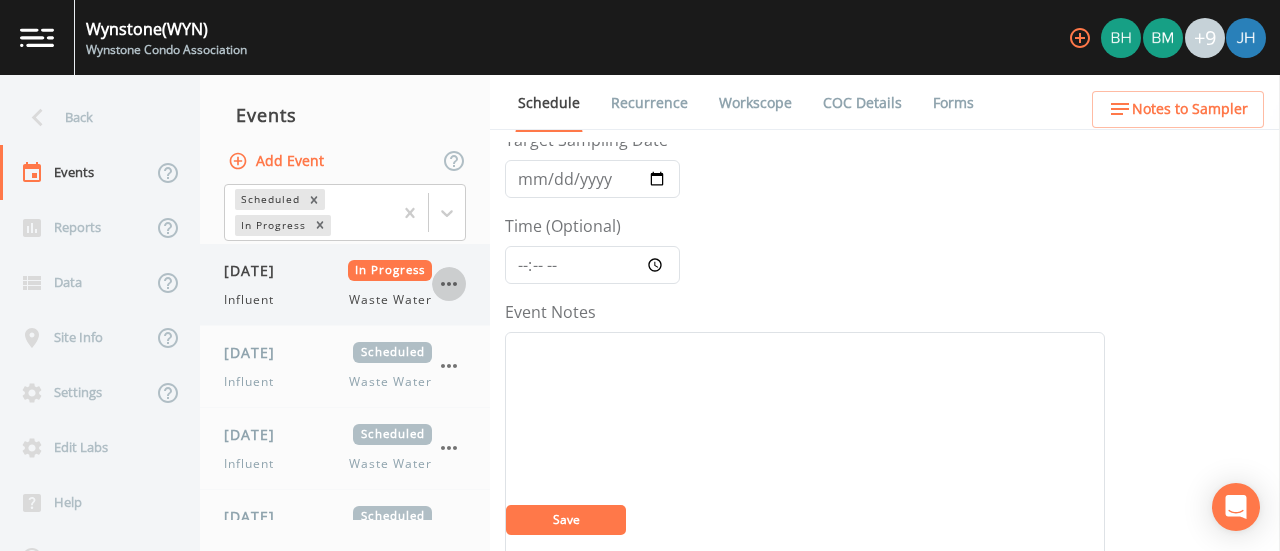 click 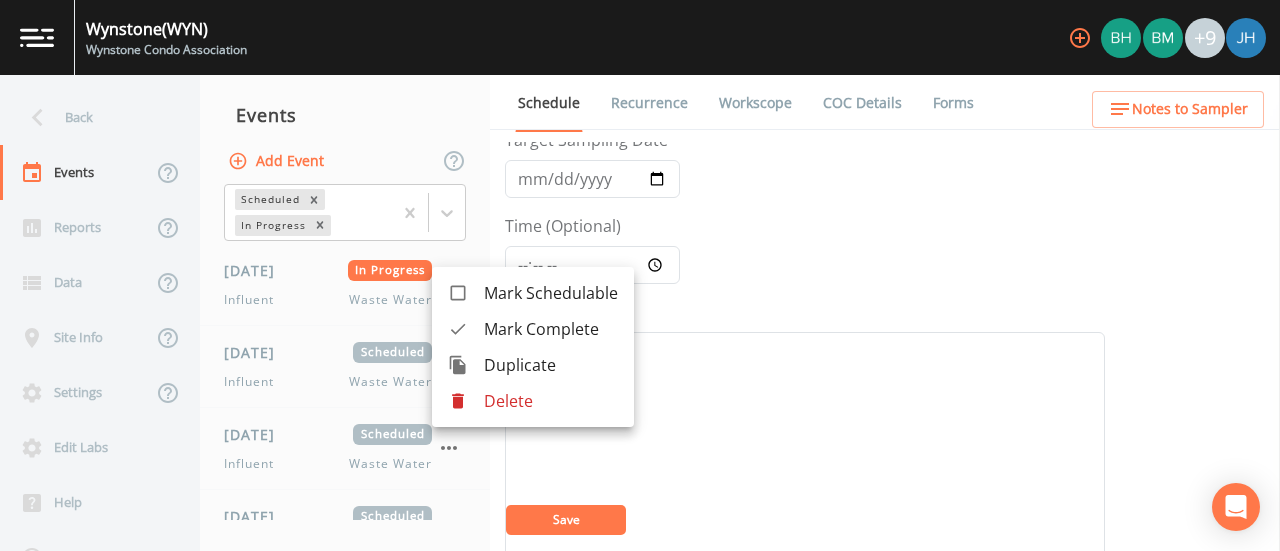 click on "Delete" at bounding box center [551, 401] 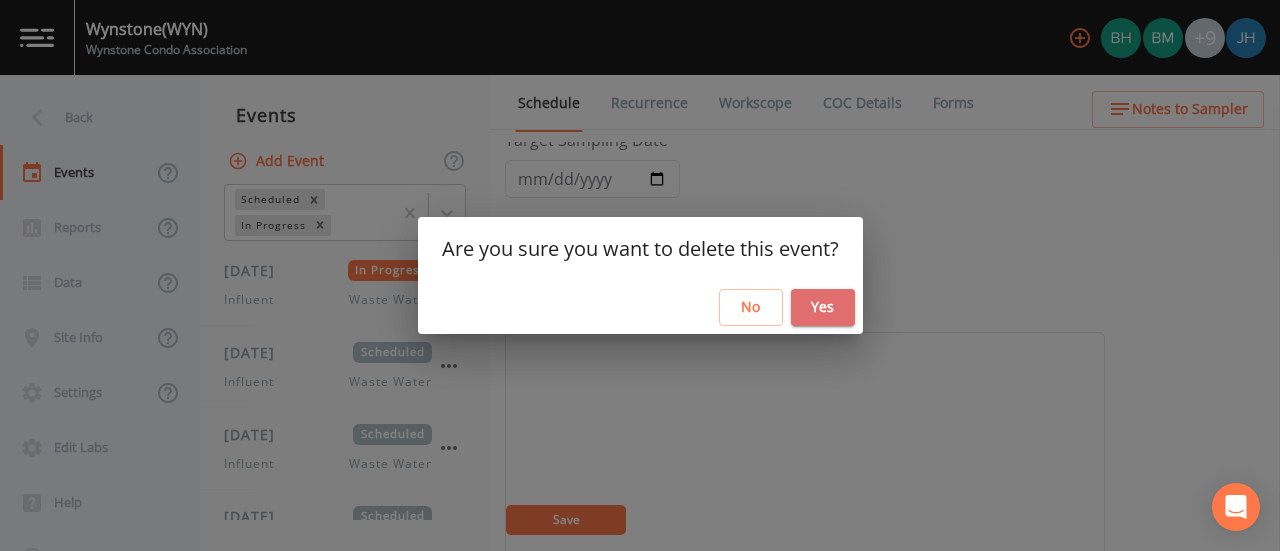 click on "Yes" at bounding box center (823, 307) 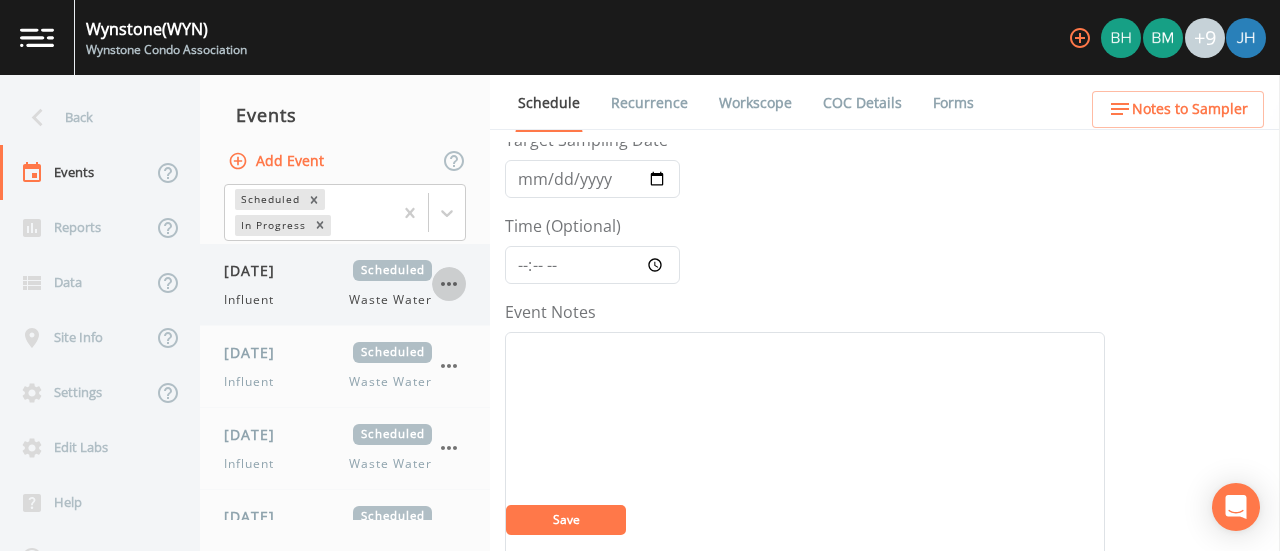 click 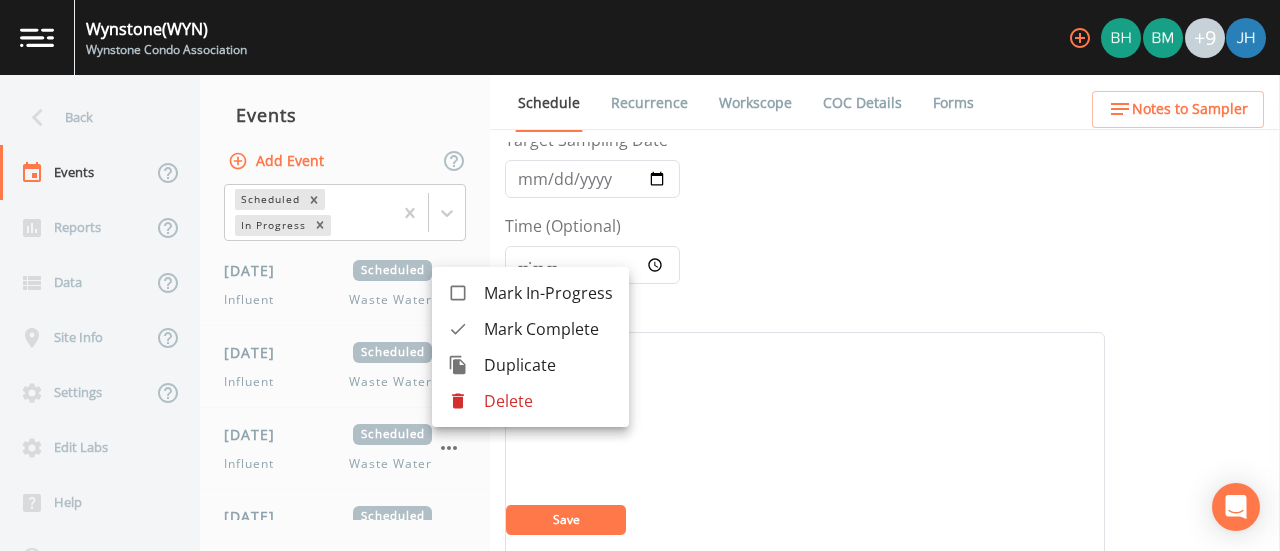 click on "Delete" at bounding box center (548, 401) 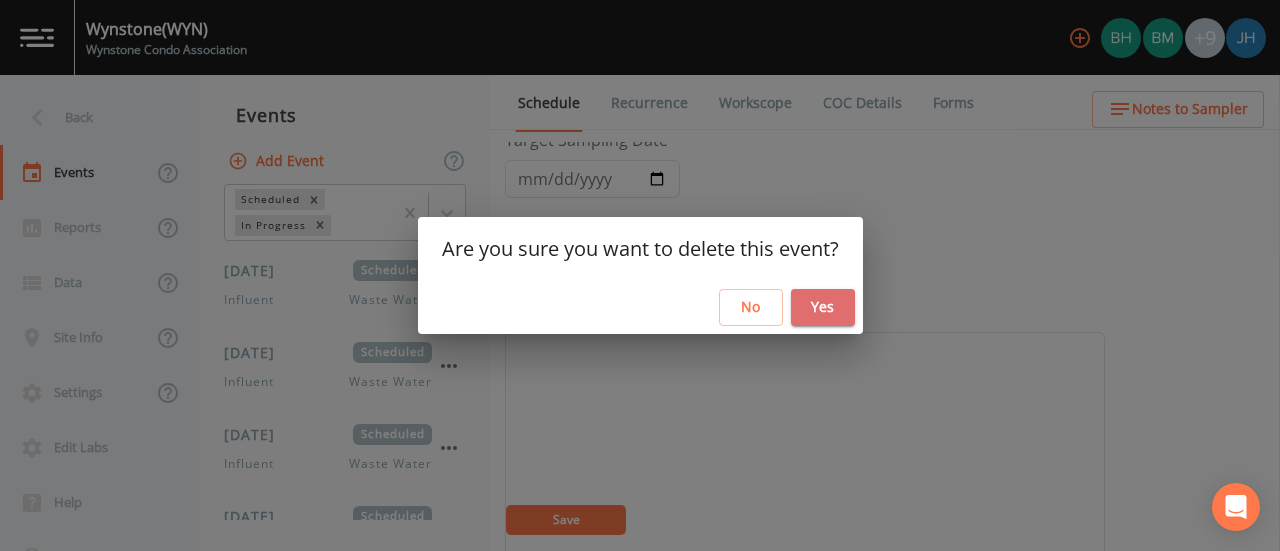 click on "Yes" at bounding box center (823, 307) 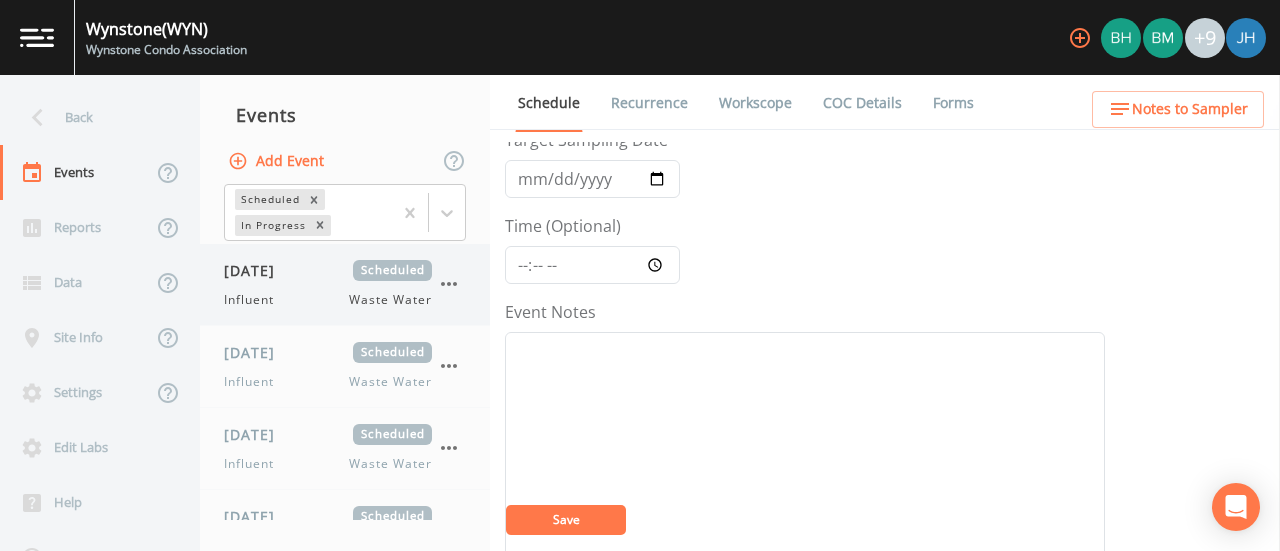 click on "06/30/2025" at bounding box center [256, 270] 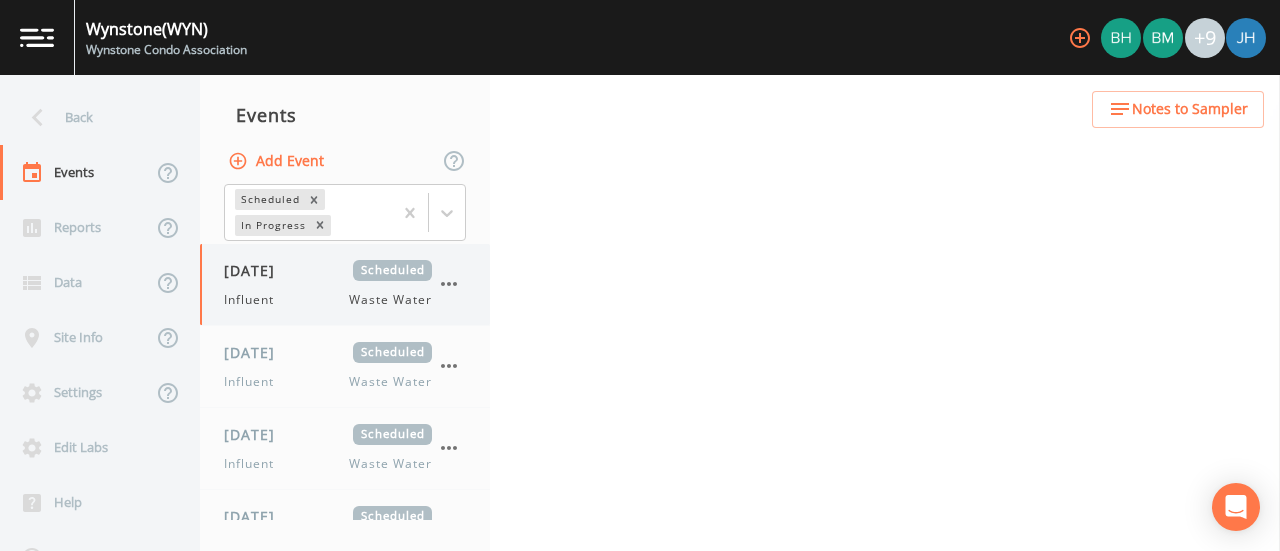 select on "092b3f94-5697-4c94-9891-da161916fdbb" 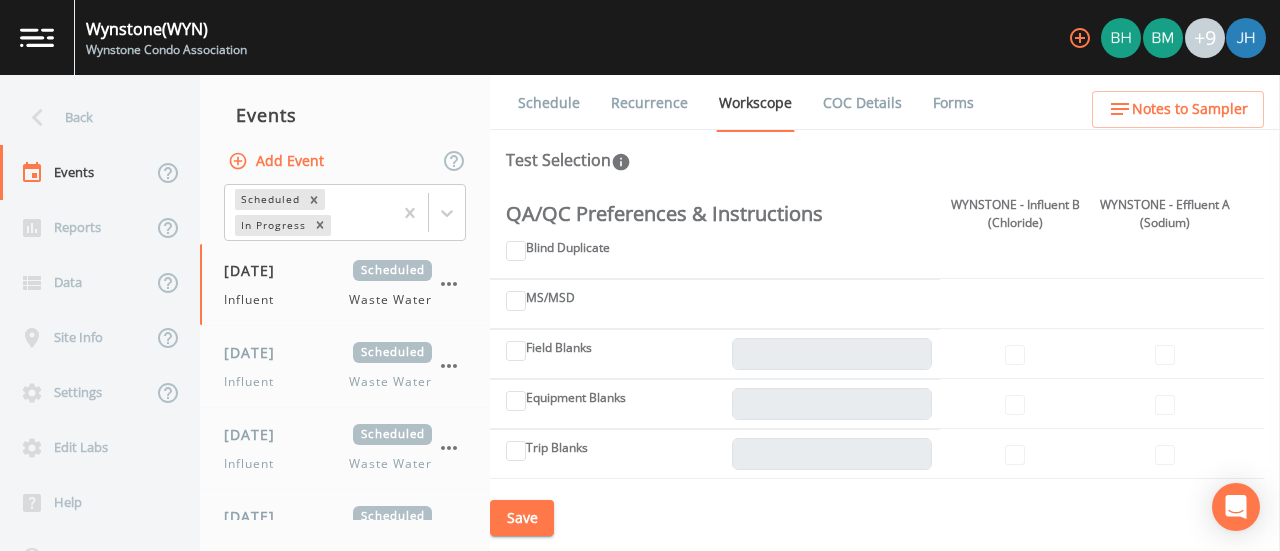 scroll, scrollTop: 114, scrollLeft: 0, axis: vertical 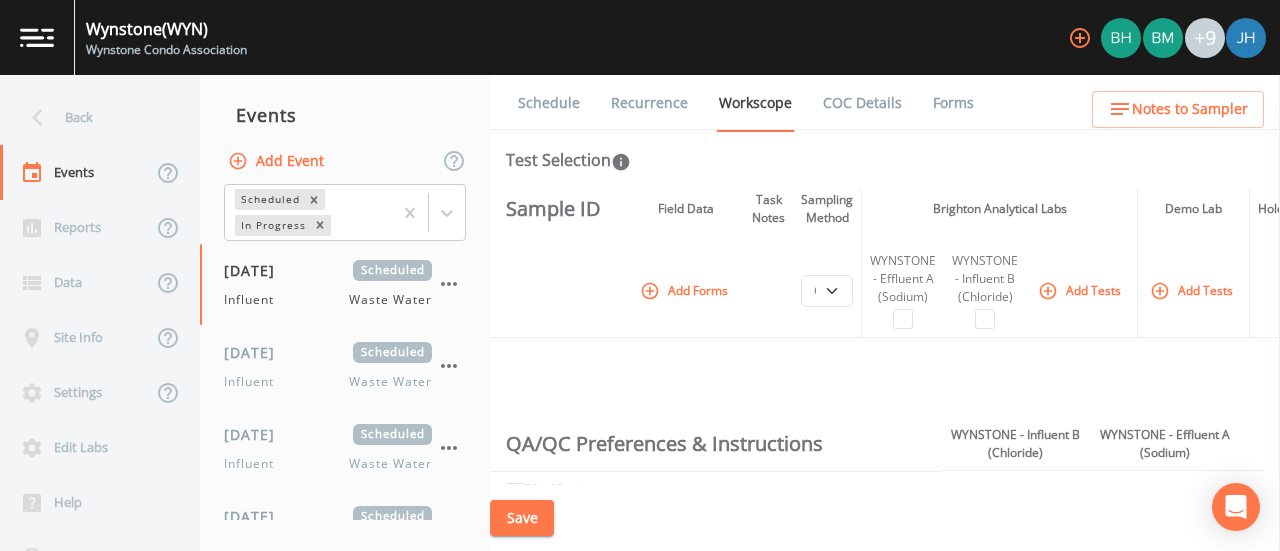 click on "Schedule" at bounding box center (549, 103) 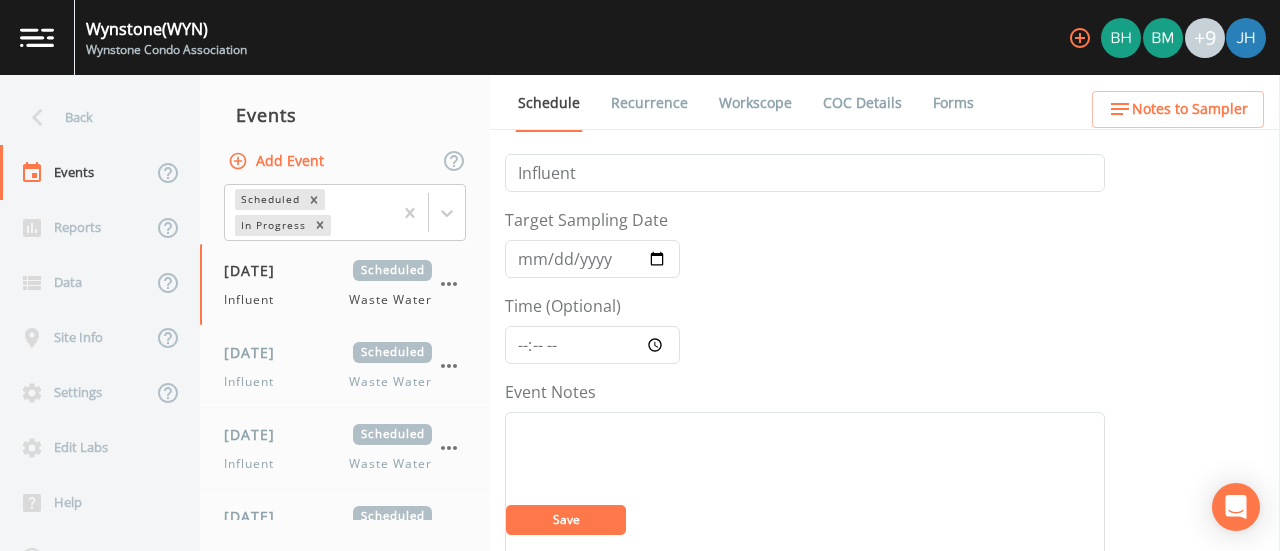 scroll, scrollTop: 0, scrollLeft: 0, axis: both 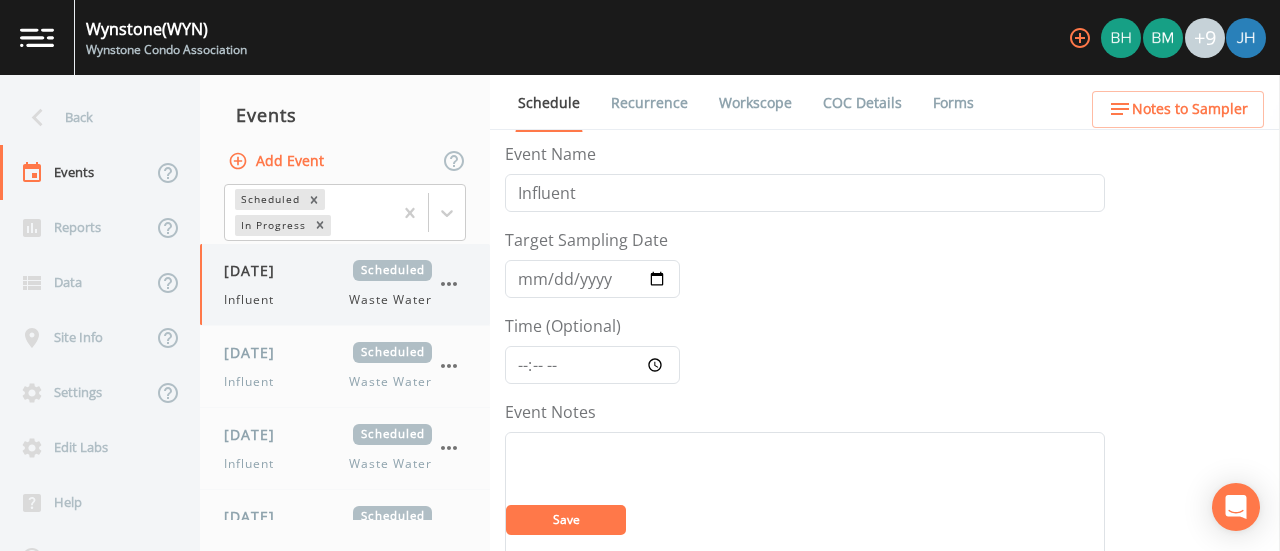 click at bounding box center [449, 284] 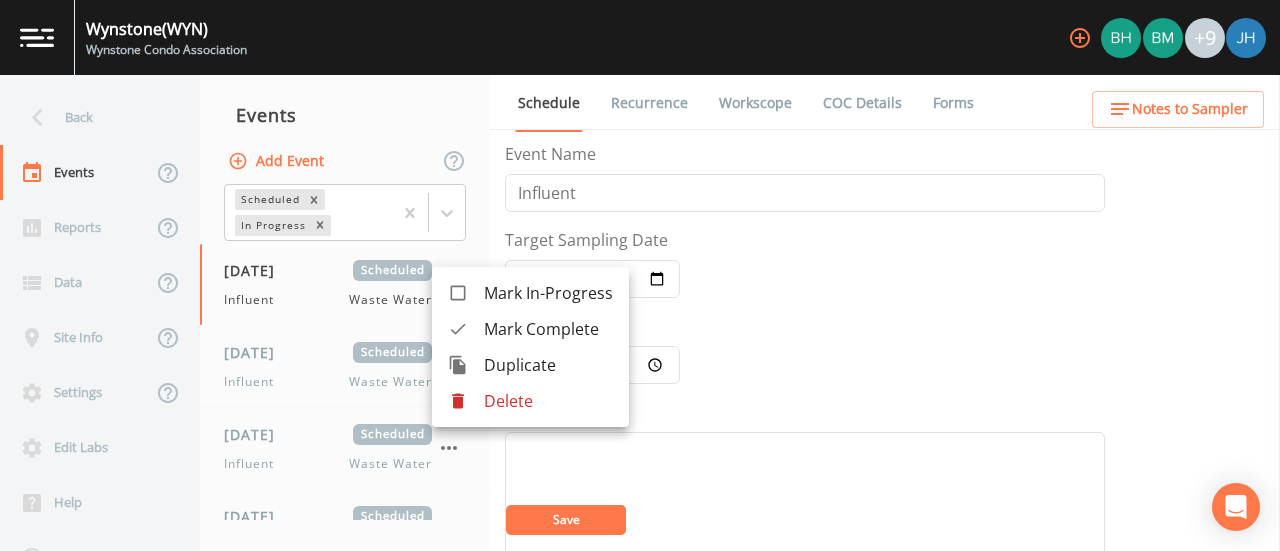 click on "Delete" at bounding box center [548, 401] 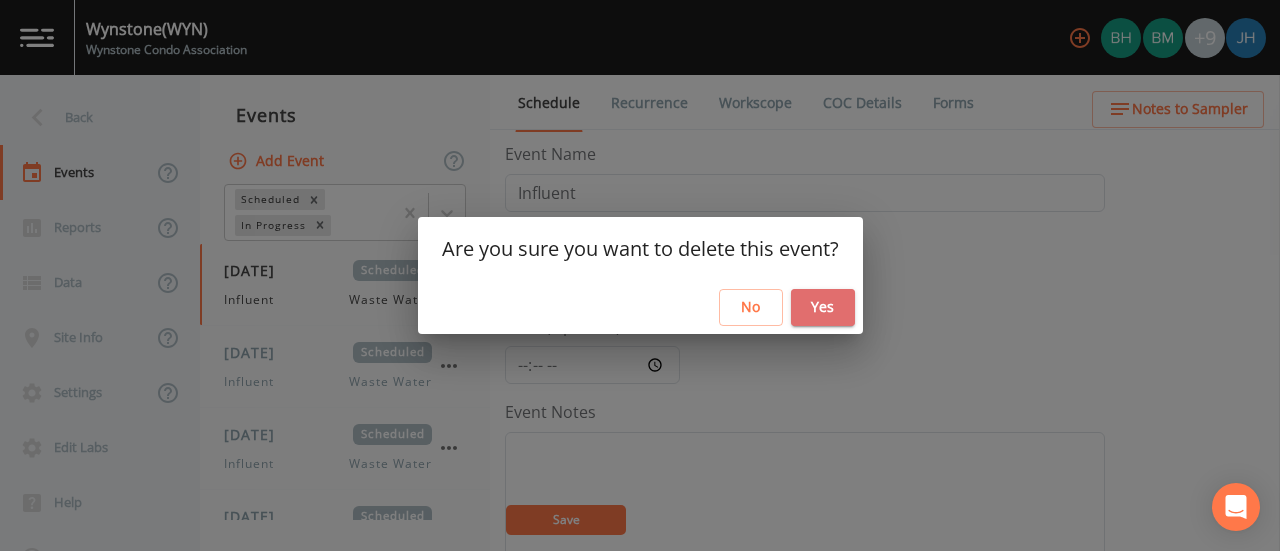 click on "Yes" at bounding box center [823, 307] 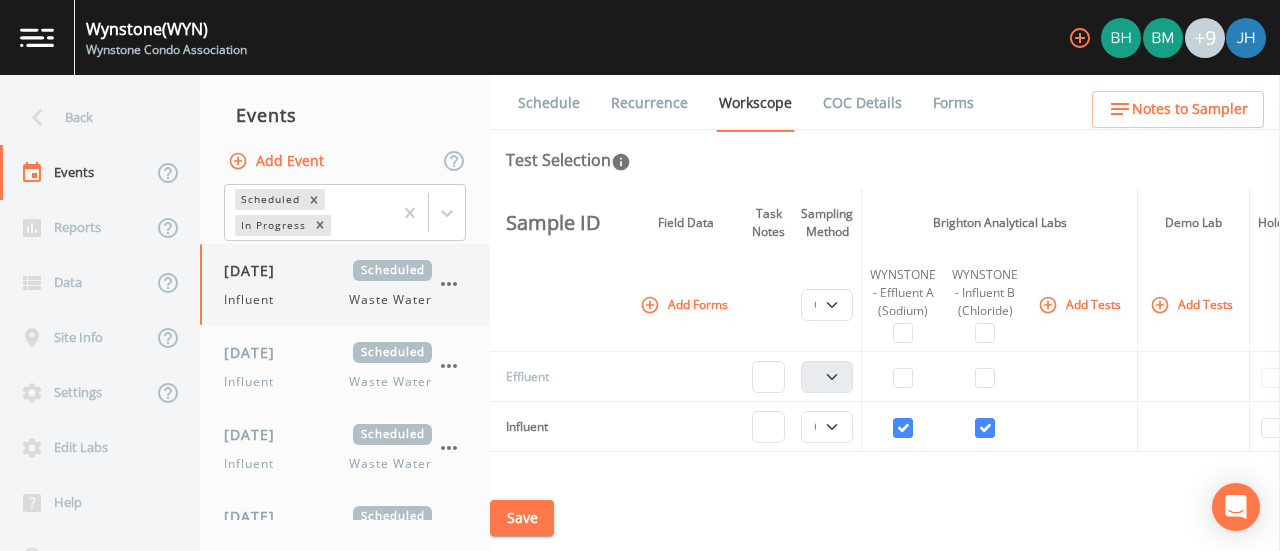 click 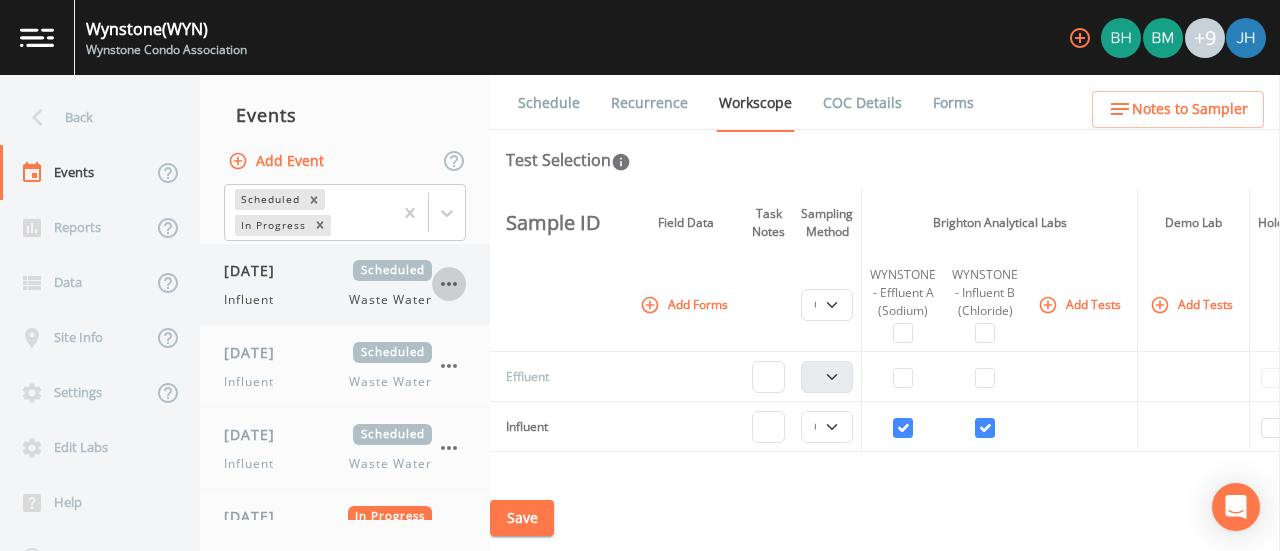 click 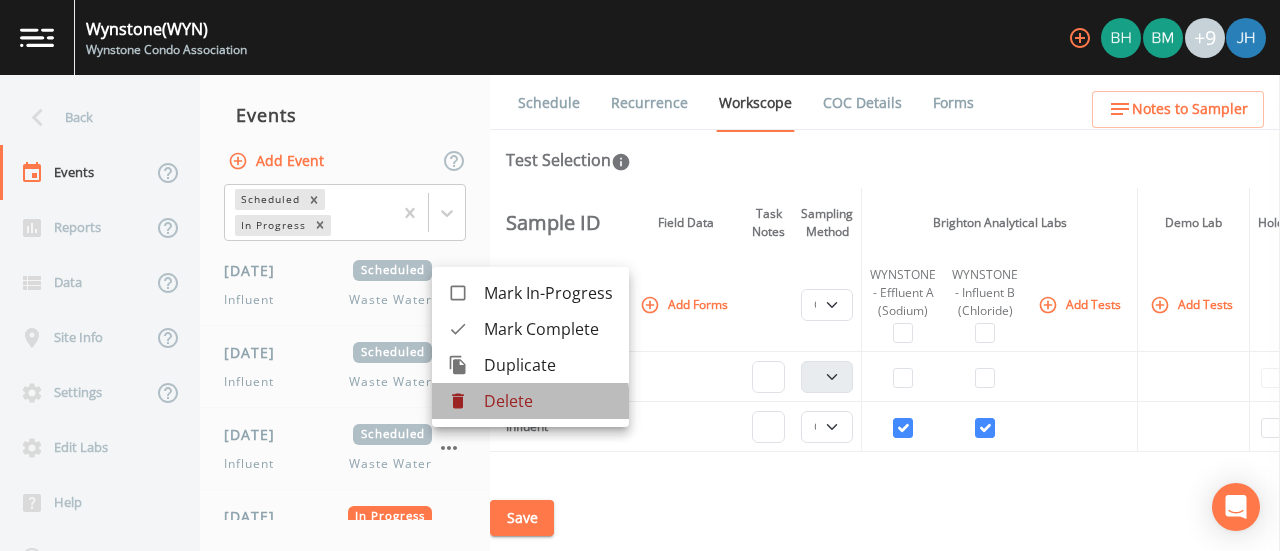 click on "Delete" at bounding box center [548, 401] 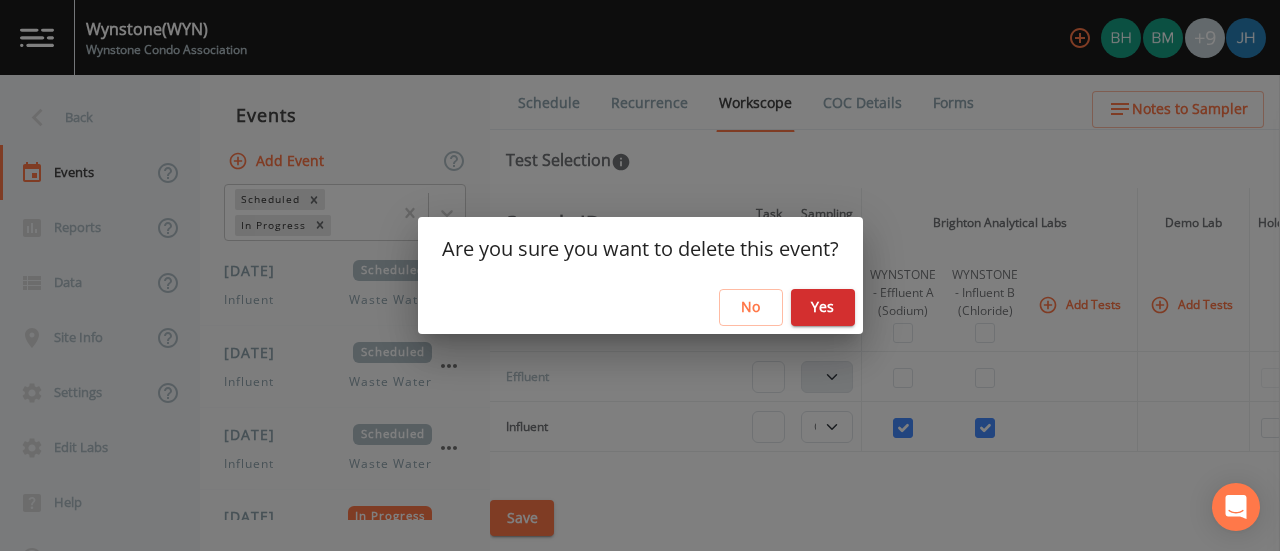 click on "Yes" at bounding box center [823, 307] 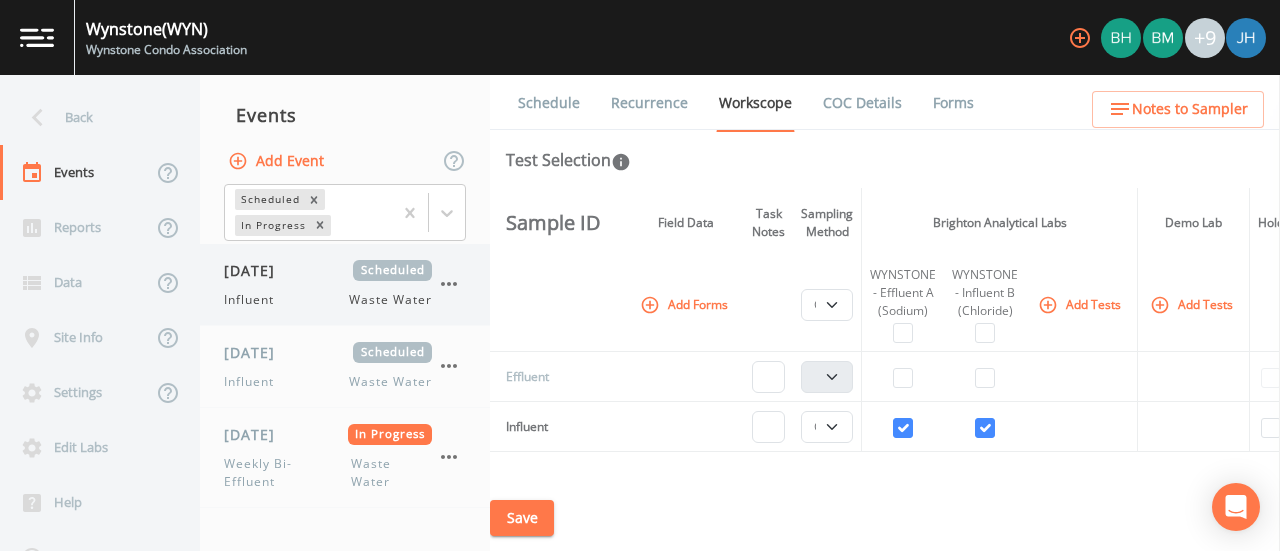click 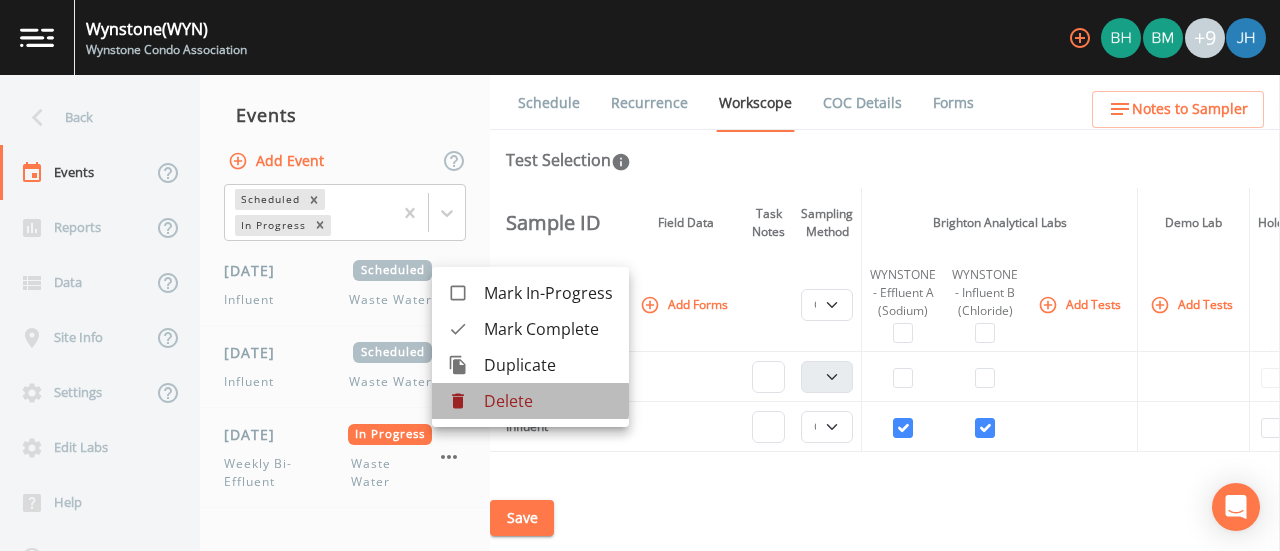 click on "Delete" at bounding box center (548, 401) 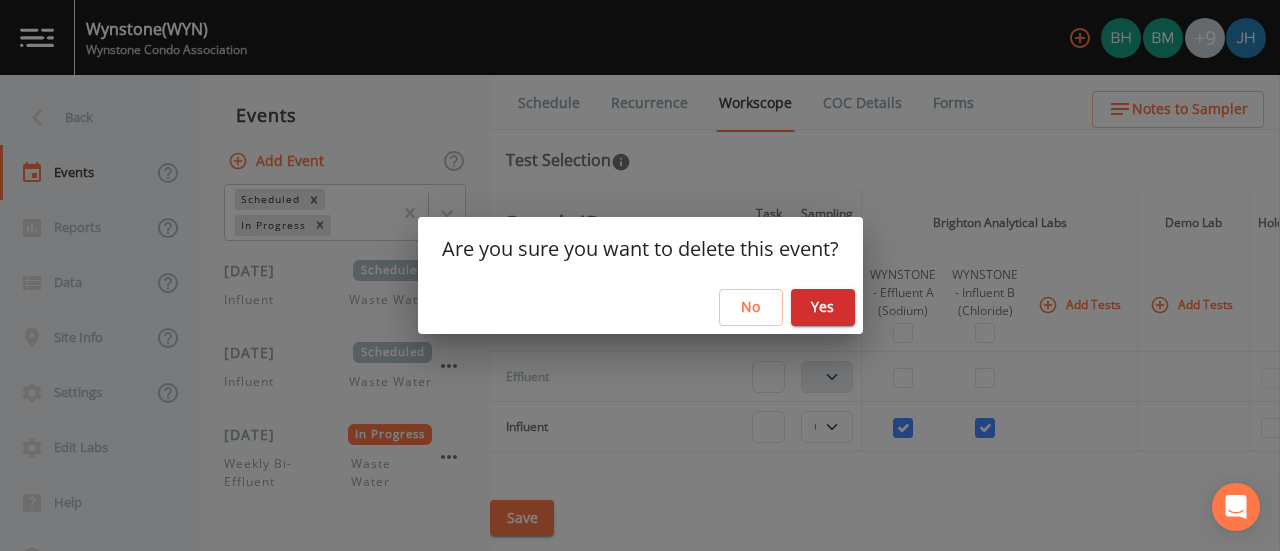 click on "Yes" at bounding box center (823, 307) 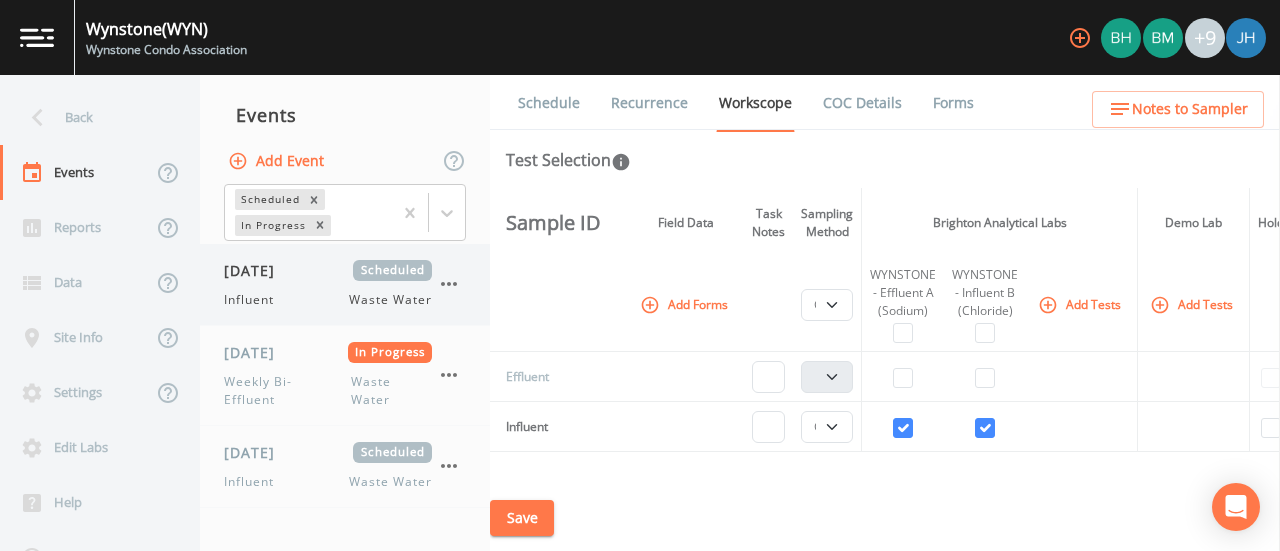 click 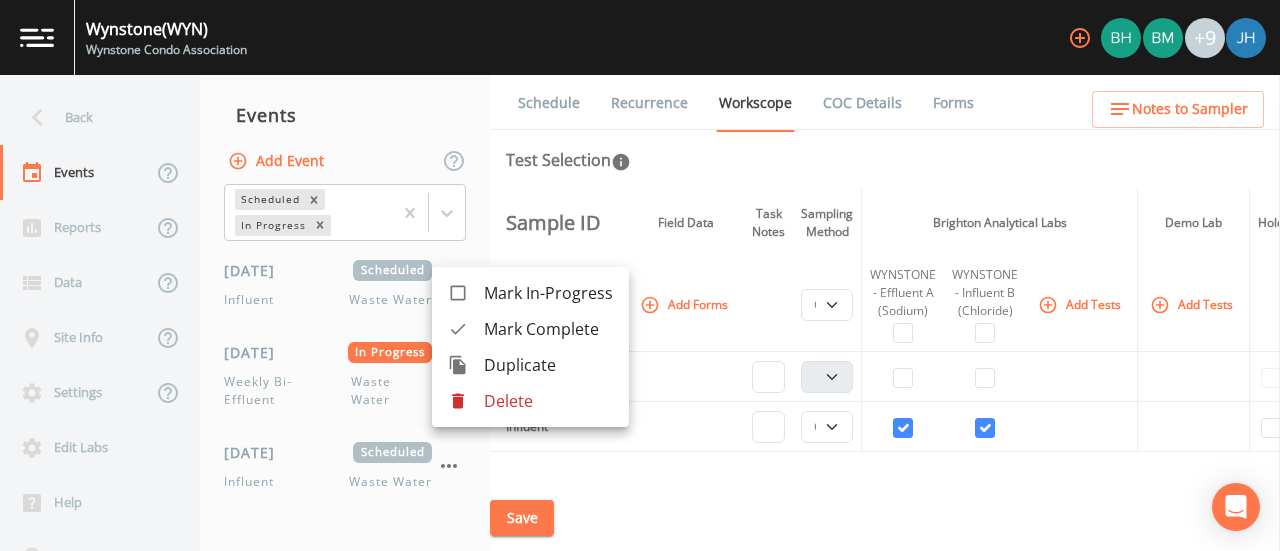 click on "Delete" at bounding box center [548, 401] 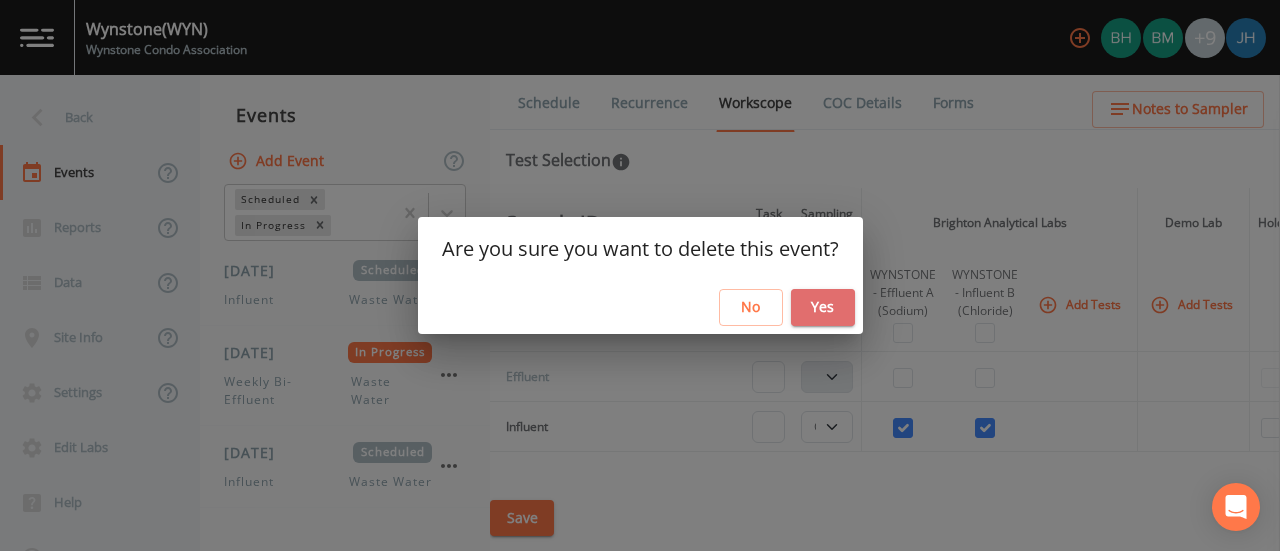 drag, startPoint x: 840, startPoint y: 301, endPoint x: 827, endPoint y: 305, distance: 13.601471 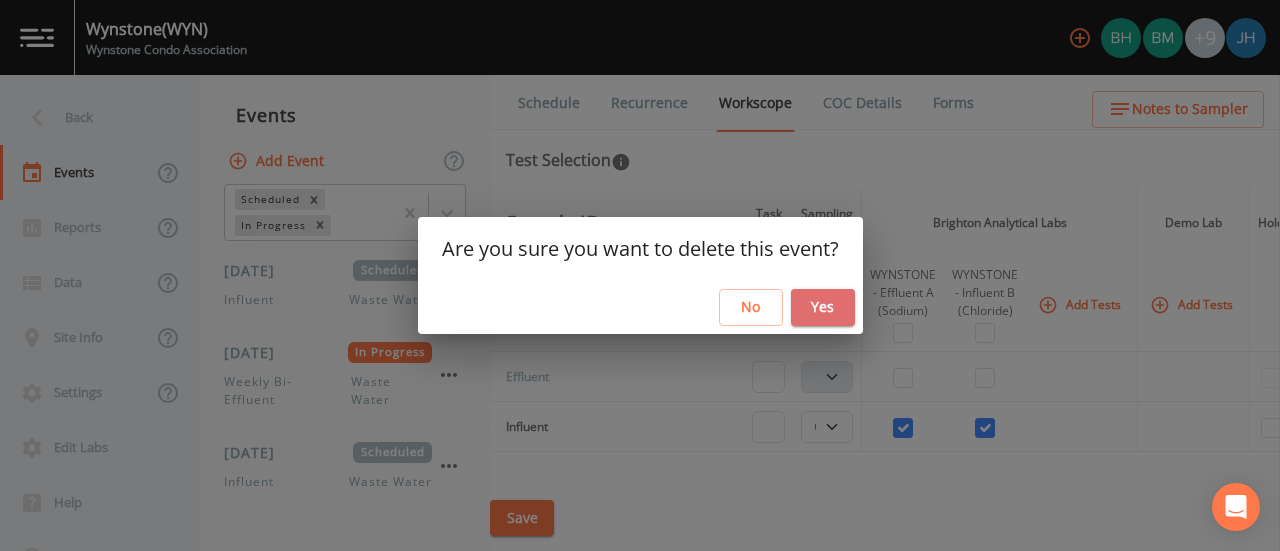 click on "Yes" at bounding box center [823, 307] 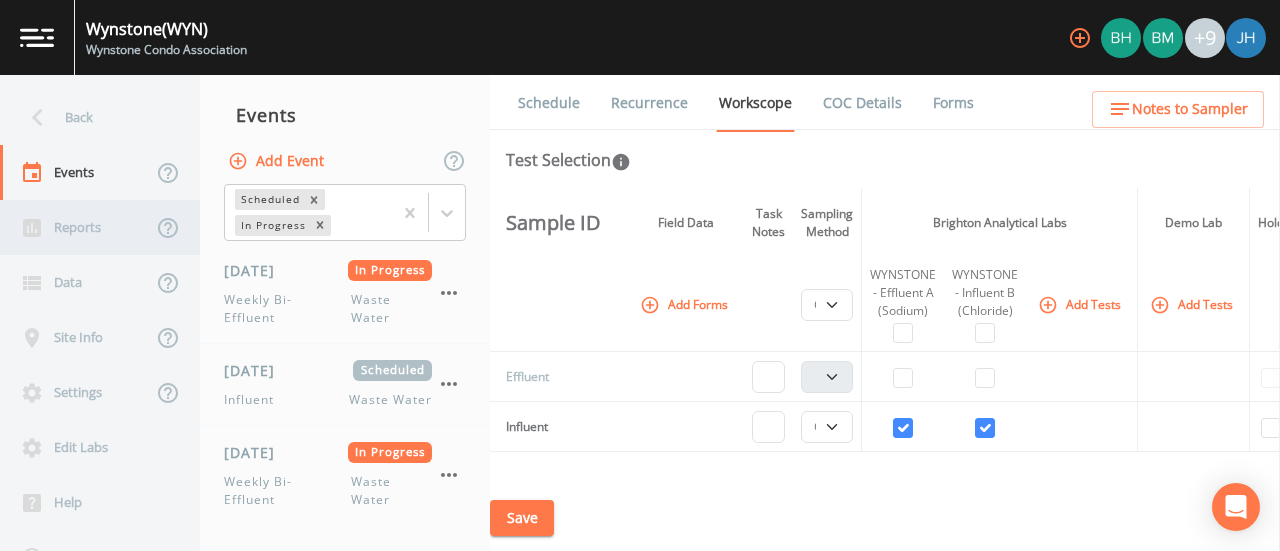 click on "Reports" at bounding box center (76, 227) 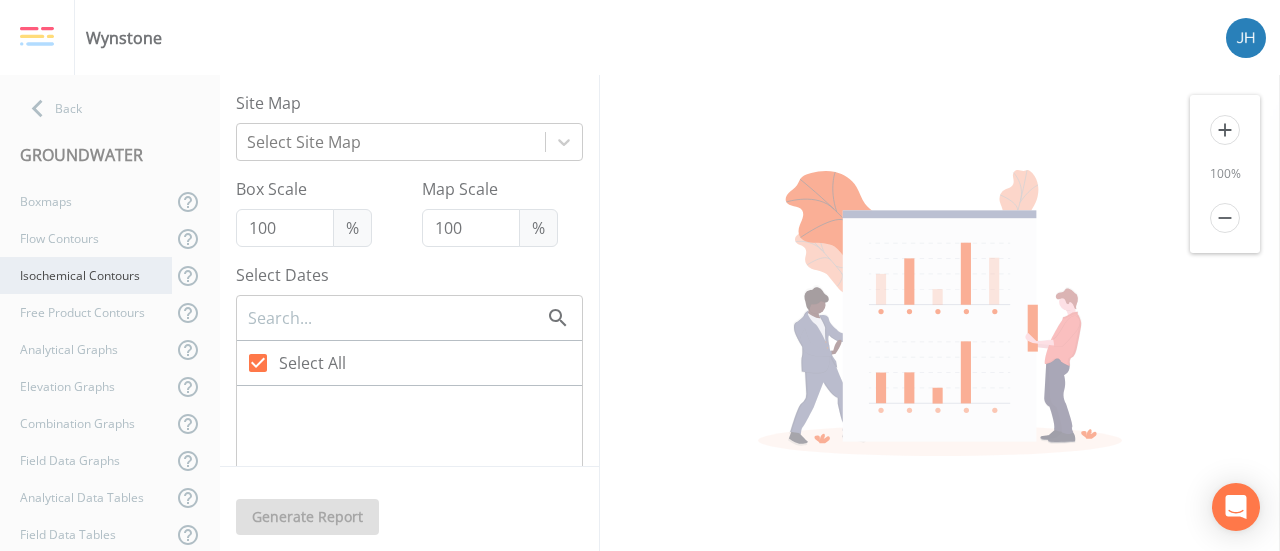 checkbox on "false" 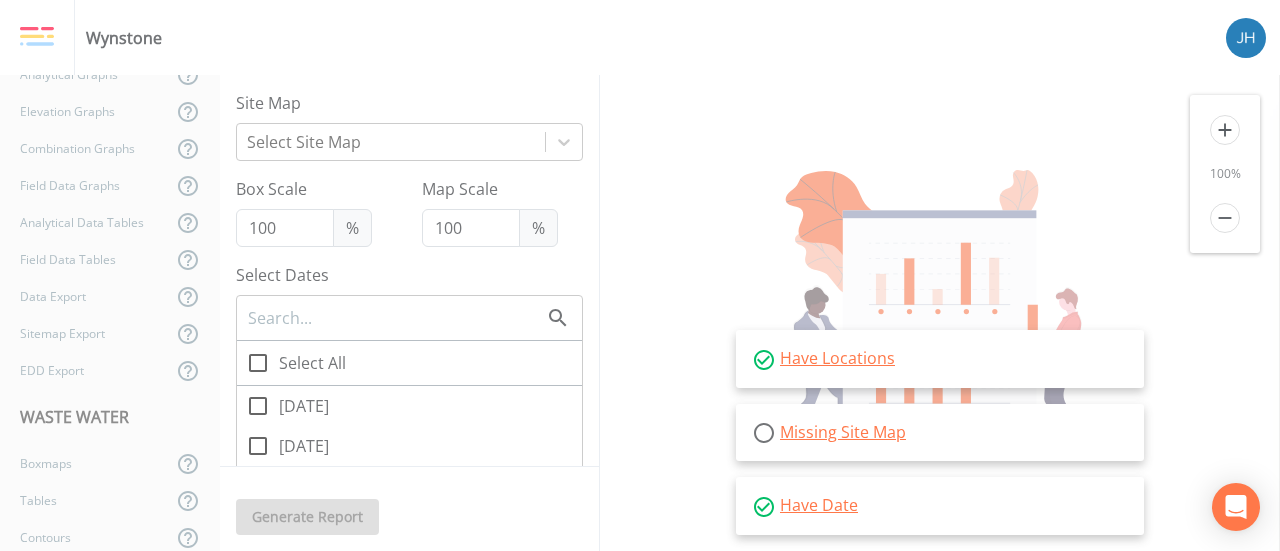 scroll, scrollTop: 336, scrollLeft: 0, axis: vertical 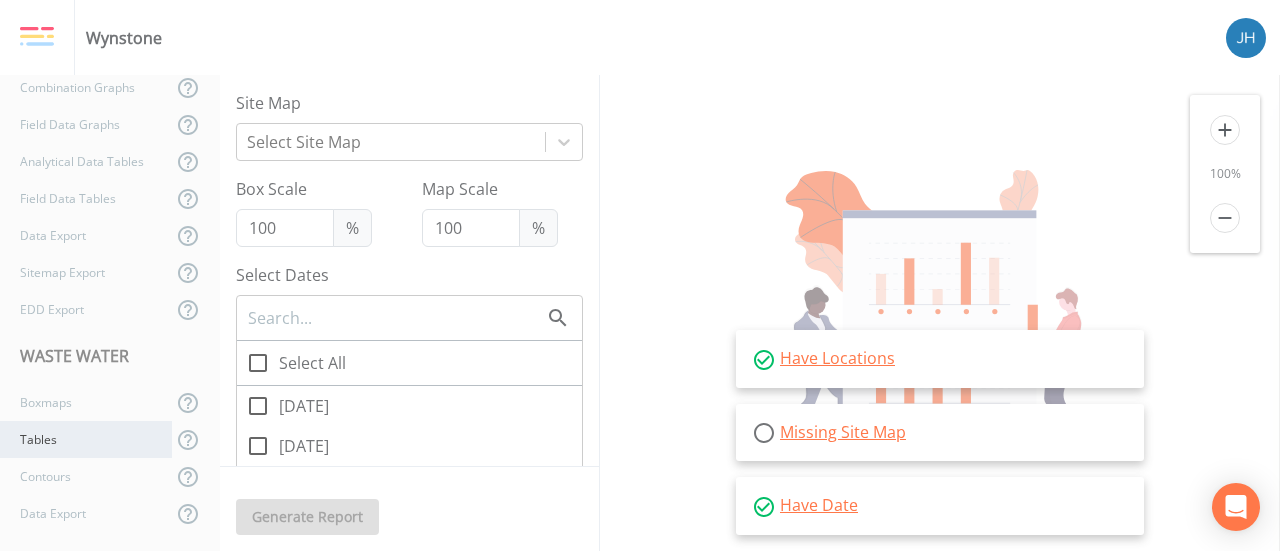 click on "Tables" at bounding box center (86, 439) 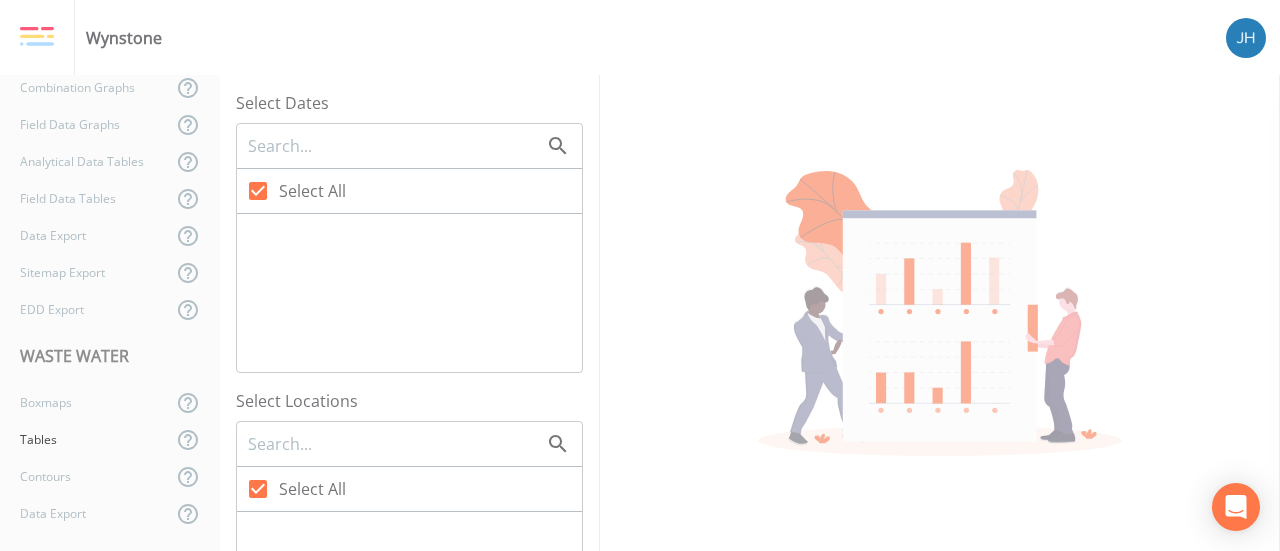 checkbox on "false" 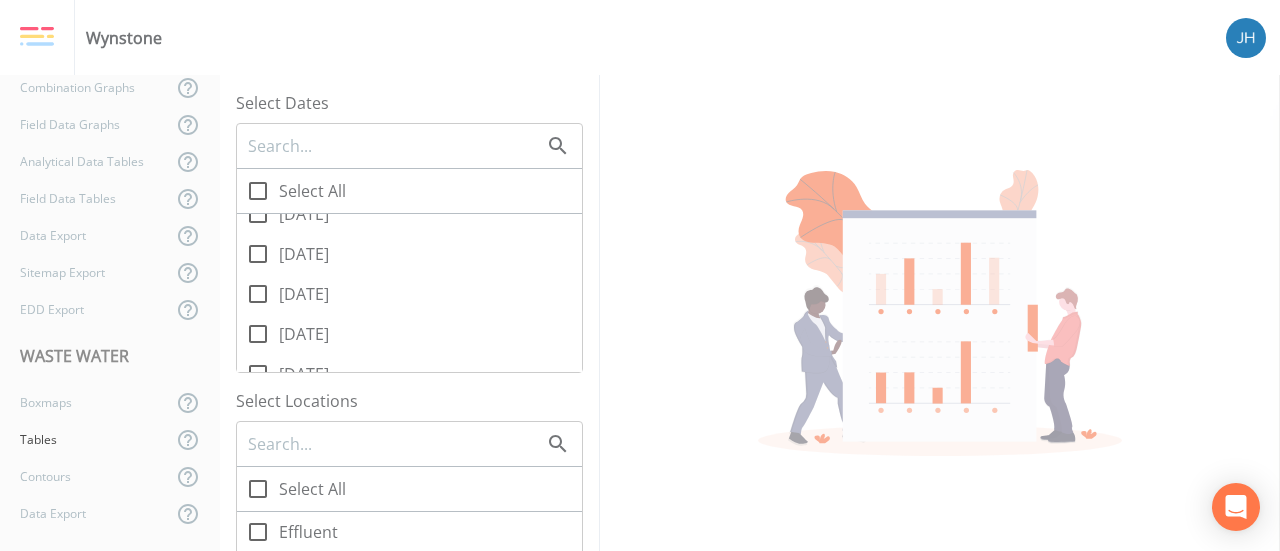 scroll, scrollTop: 200, scrollLeft: 0, axis: vertical 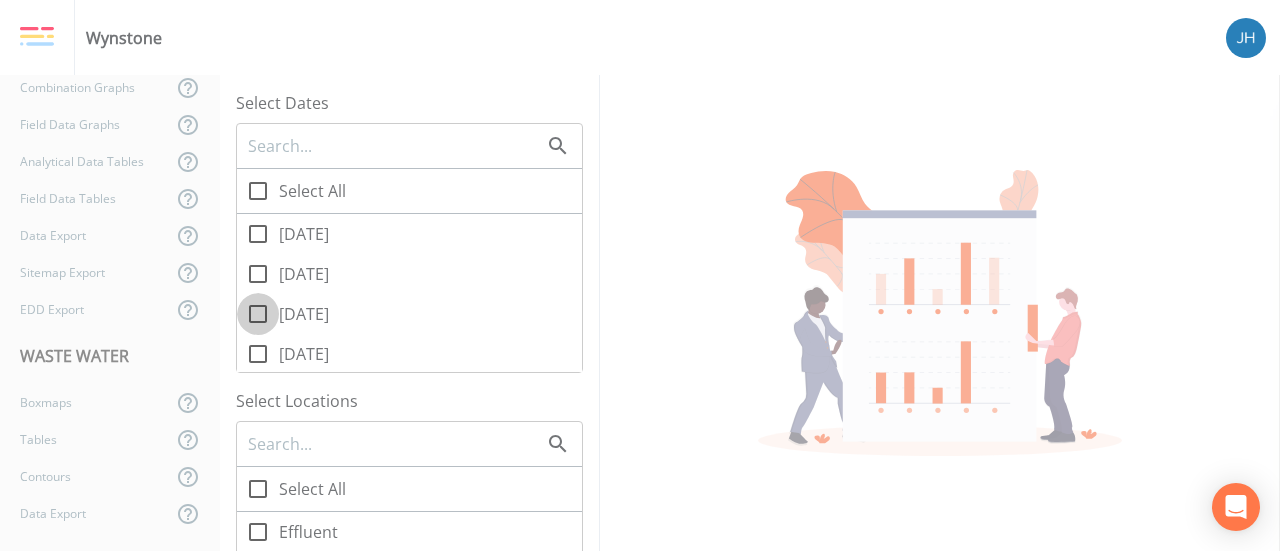 click 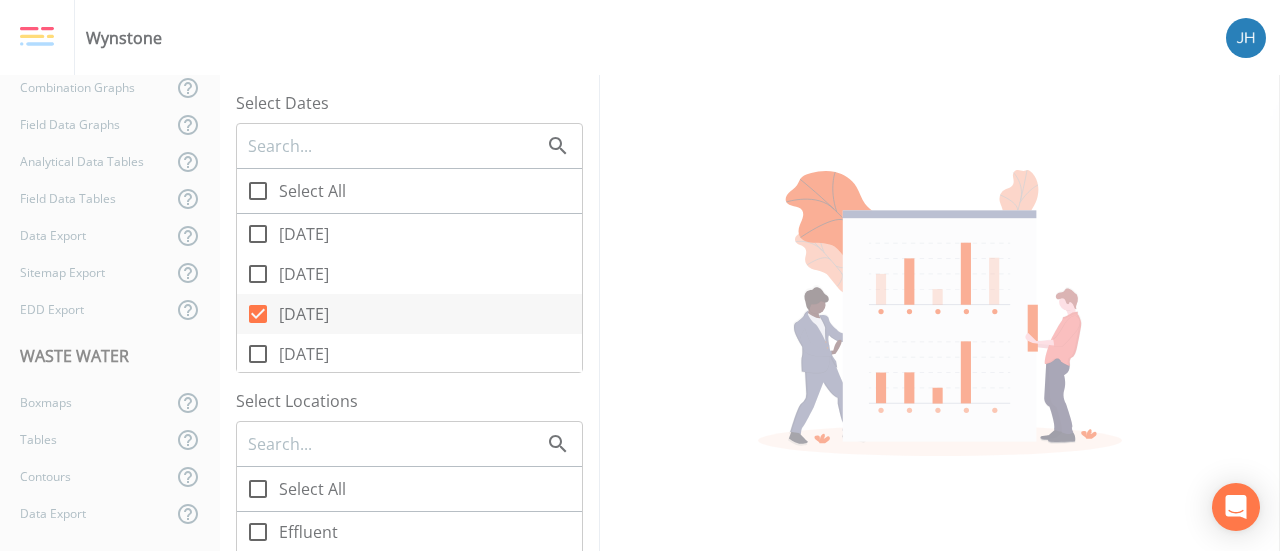click 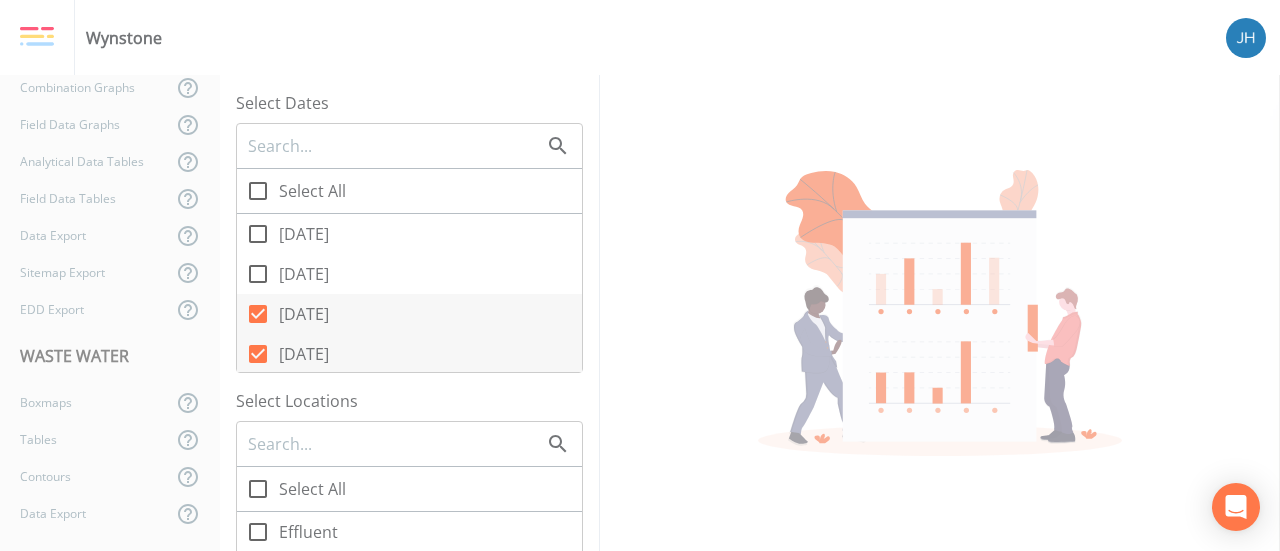 scroll, scrollTop: 300, scrollLeft: 0, axis: vertical 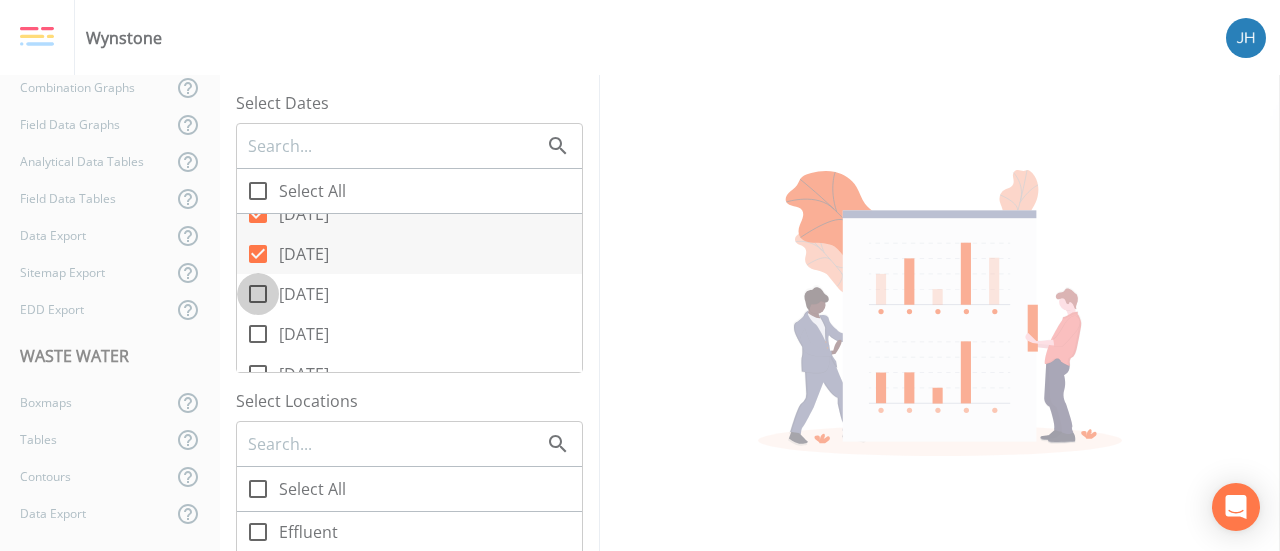 click 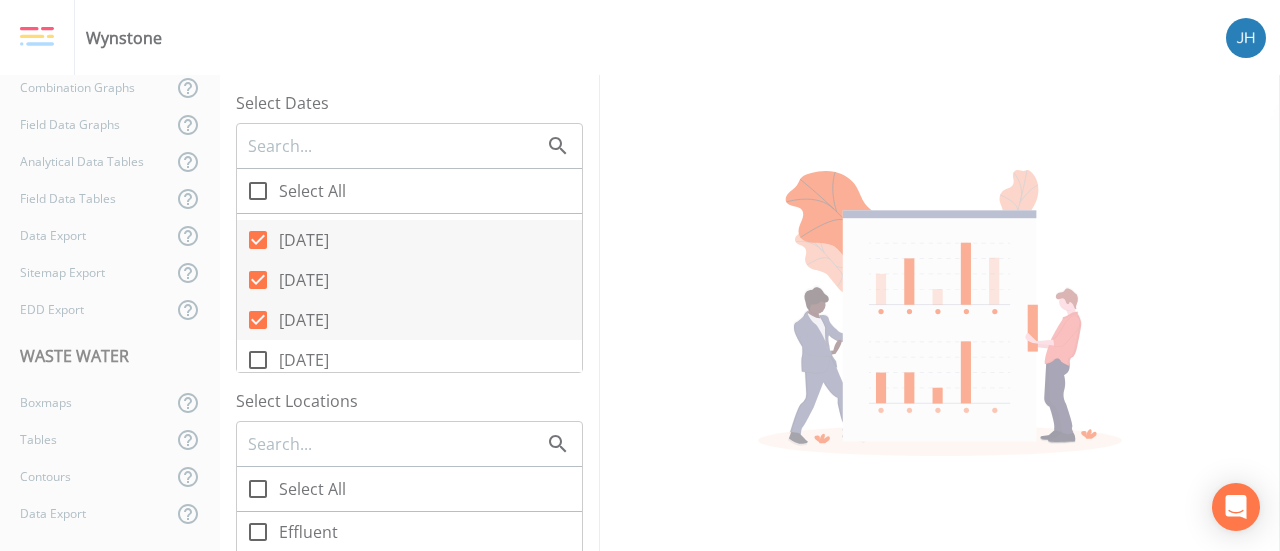 scroll, scrollTop: 300, scrollLeft: 0, axis: vertical 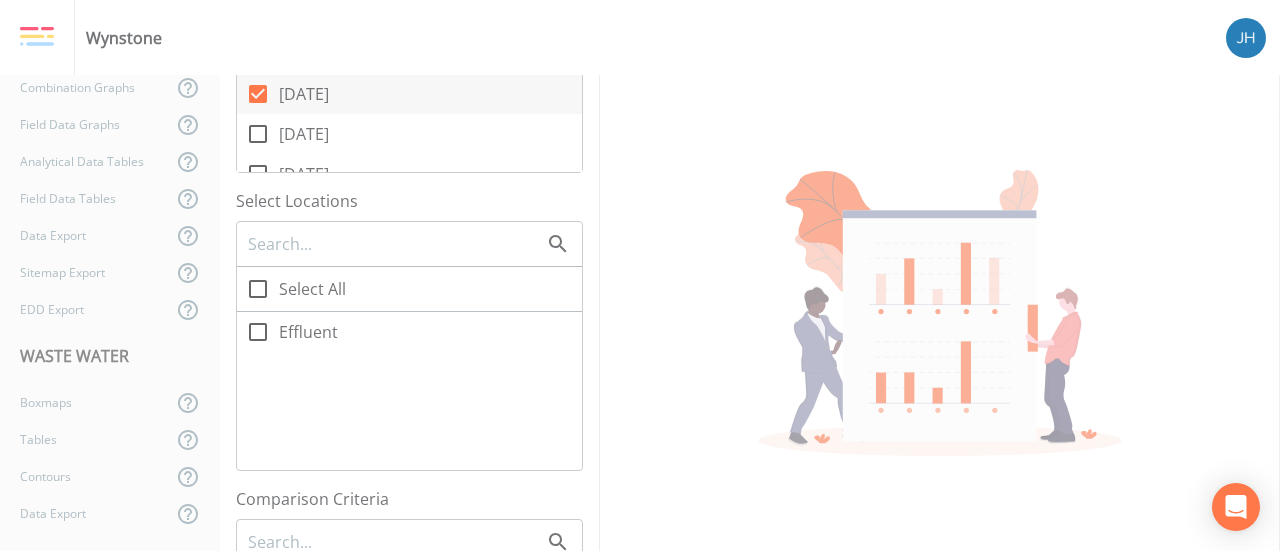 click 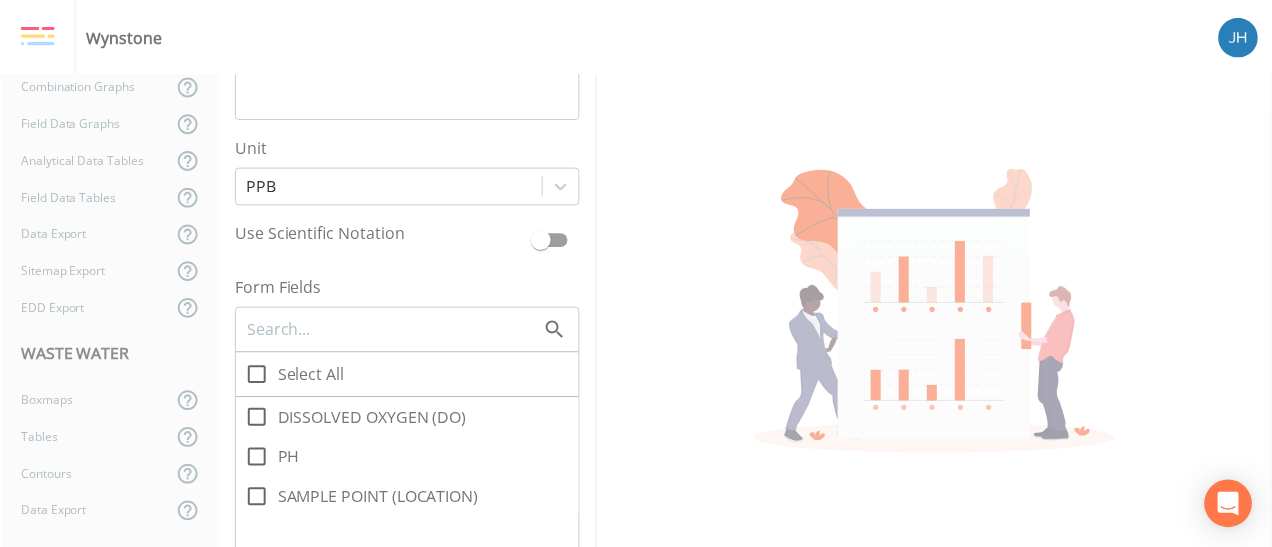 scroll, scrollTop: 1300, scrollLeft: 0, axis: vertical 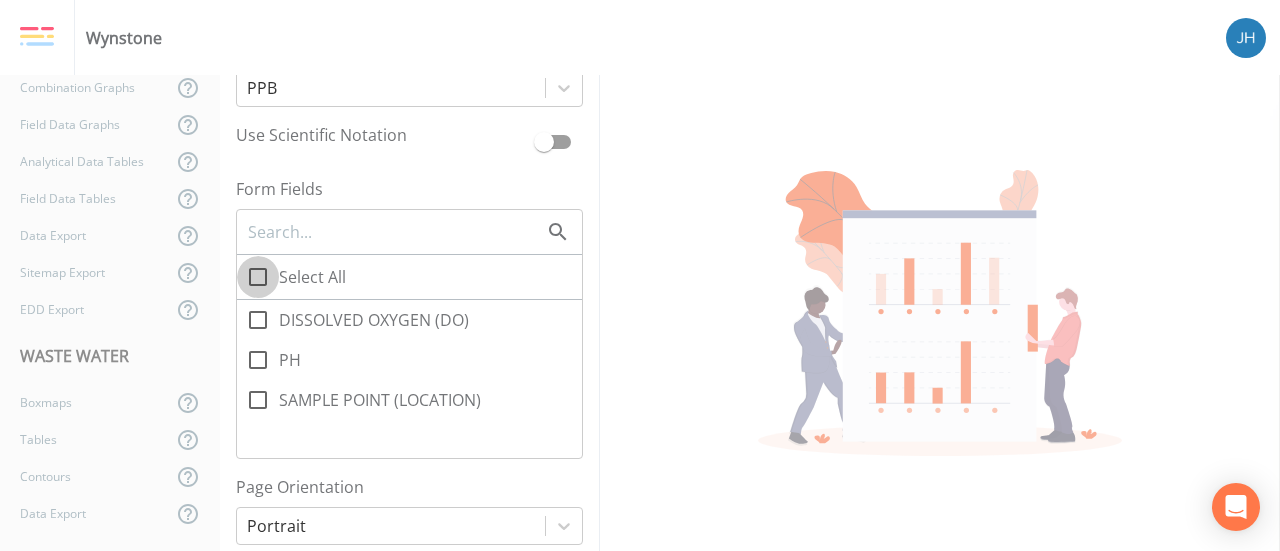 click 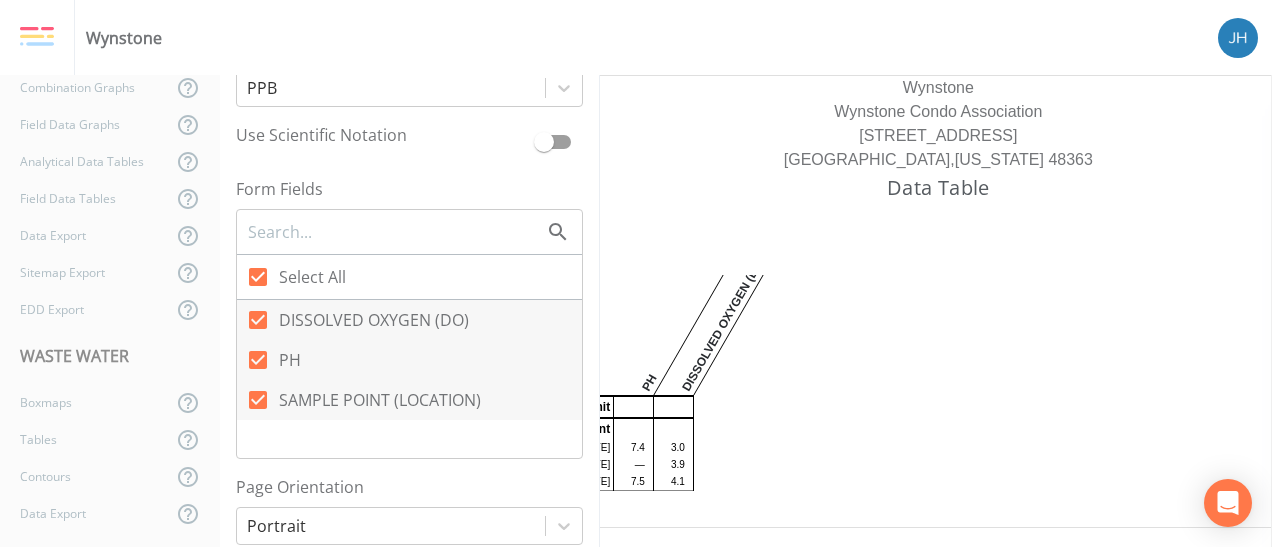 scroll, scrollTop: 4, scrollLeft: 0, axis: vertical 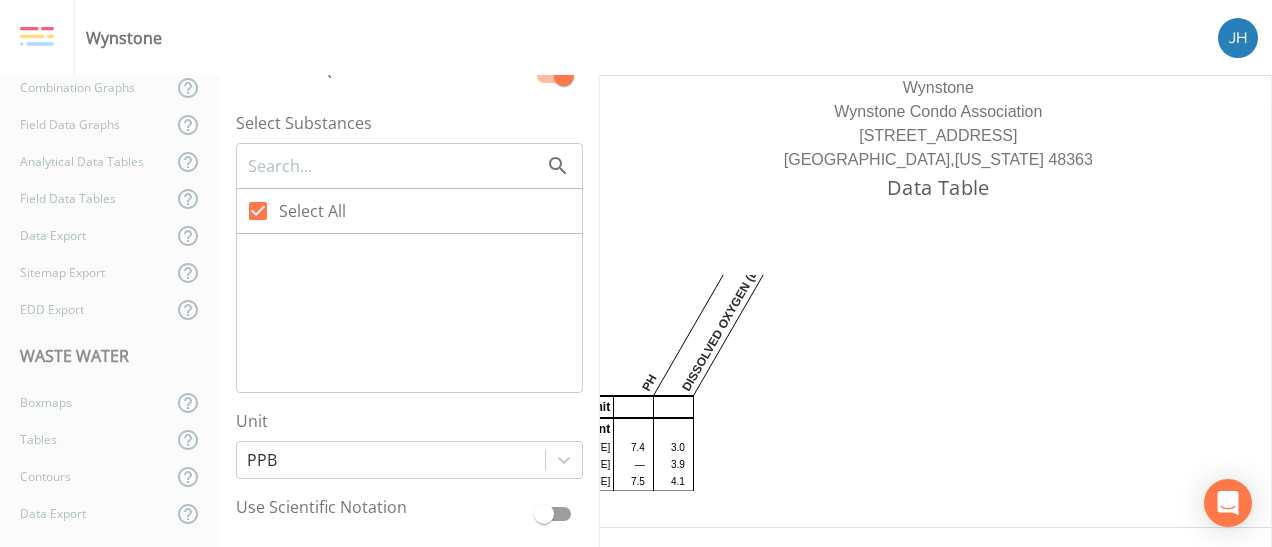 click on "PH DISSOLVED OXYGEN (DO) Unit Effluent 06/04/2025 7.4 3.0 06/09/2025 — 3.9 06/10/2025 7.5 4.1" at bounding box center (939, 373) 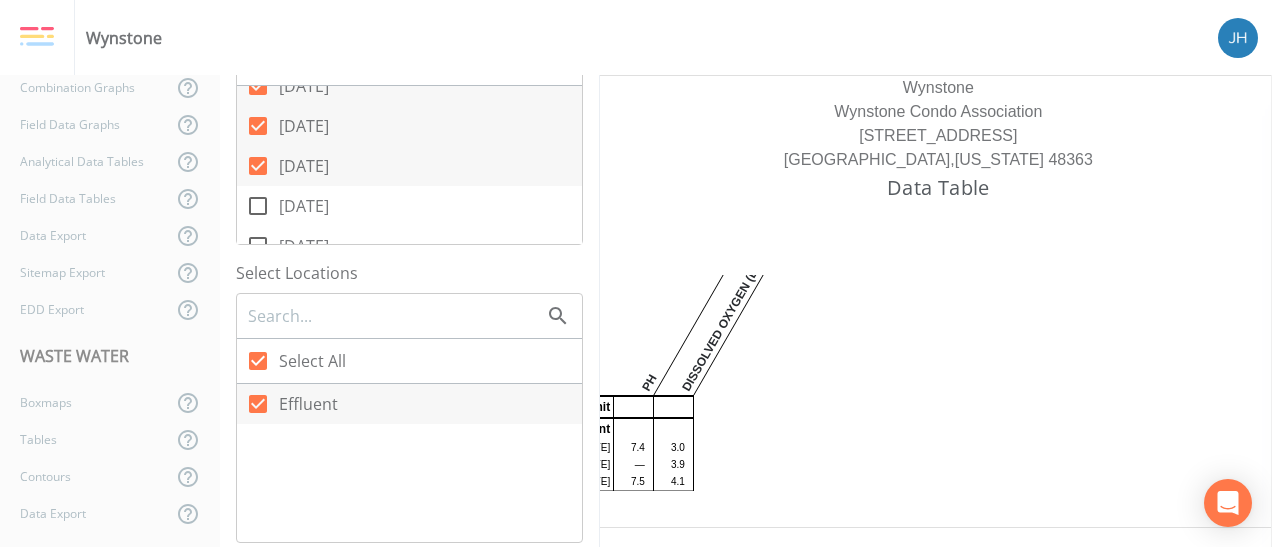 scroll, scrollTop: 28, scrollLeft: 0, axis: vertical 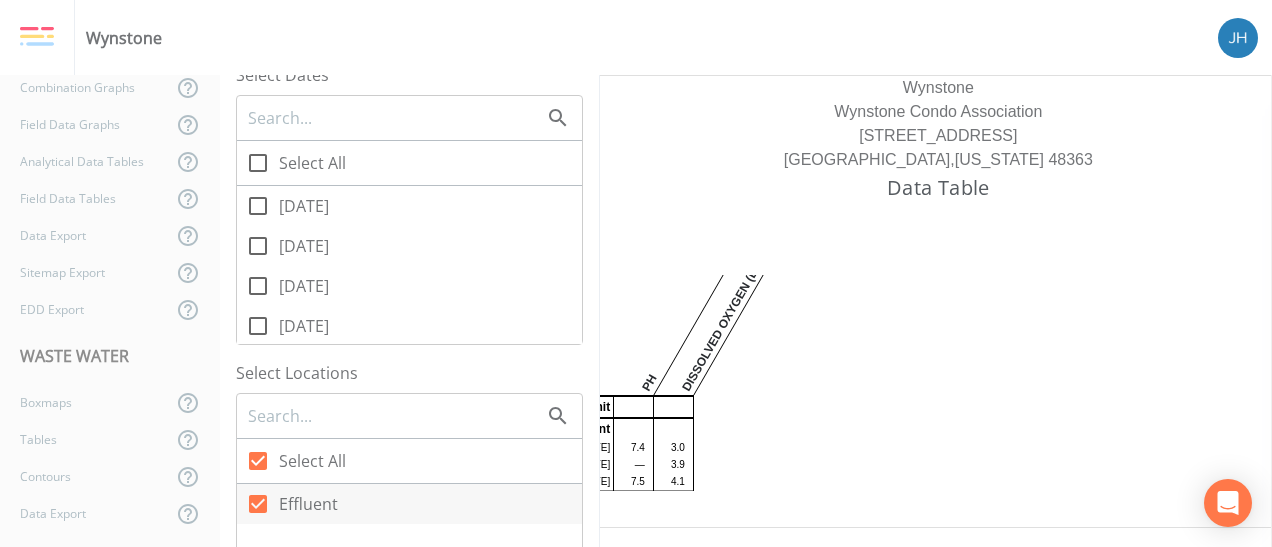 click on "PH DISSOLVED OXYGEN (DO) Unit Effluent 06/04/2025 7.4 3.0 06/09/2025 — 3.9 06/10/2025 7.5 4.1" at bounding box center [939, 373] 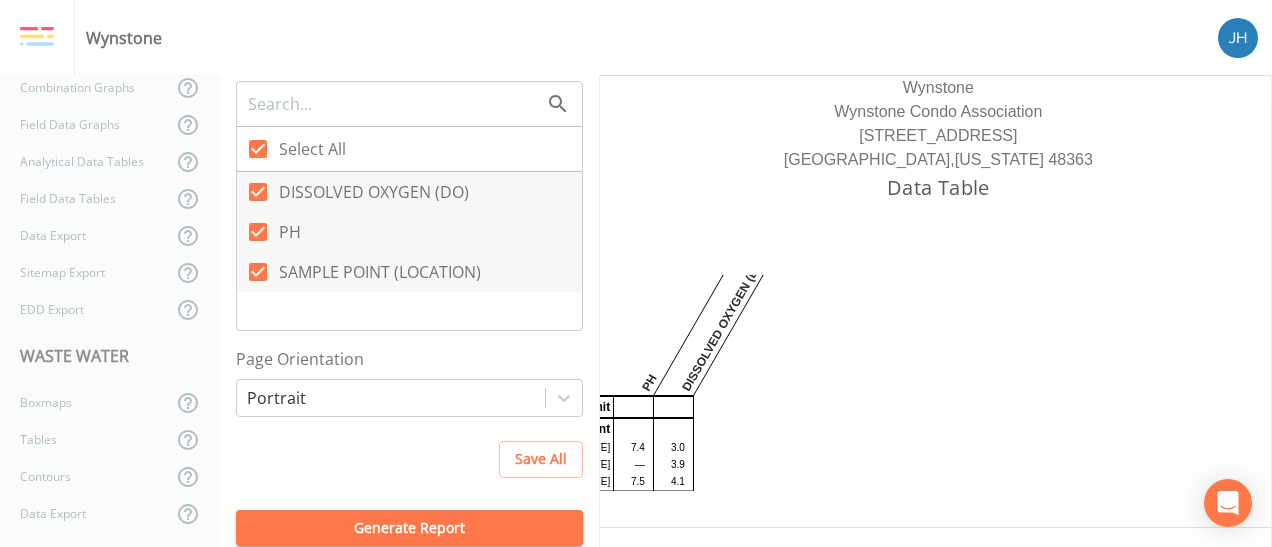 scroll, scrollTop: 1438, scrollLeft: 0, axis: vertical 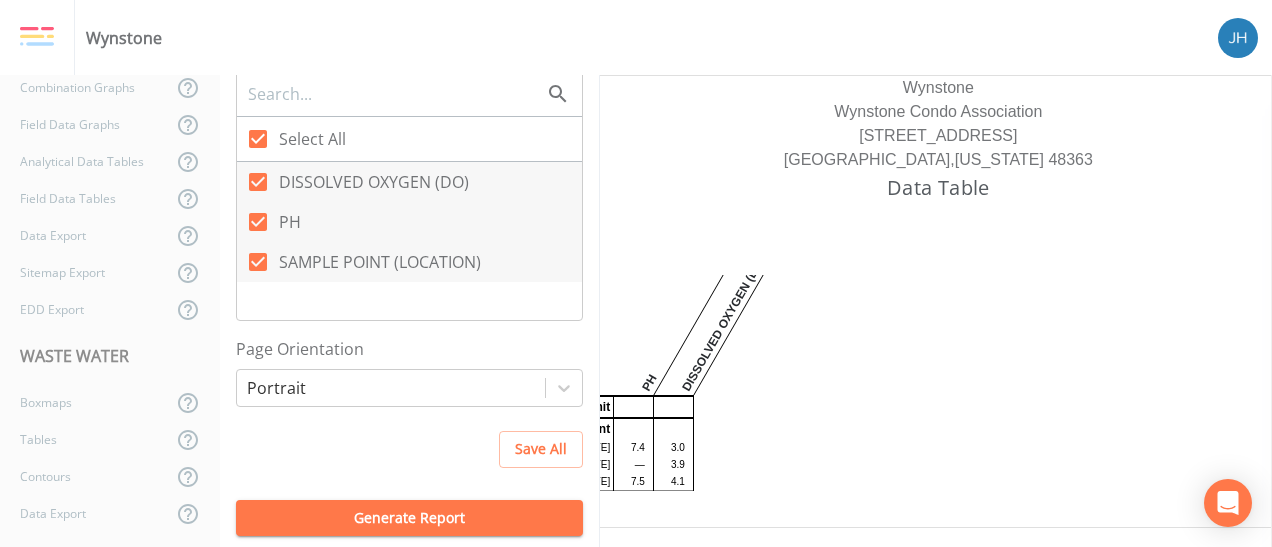 click on "Generate Report" at bounding box center (409, 518) 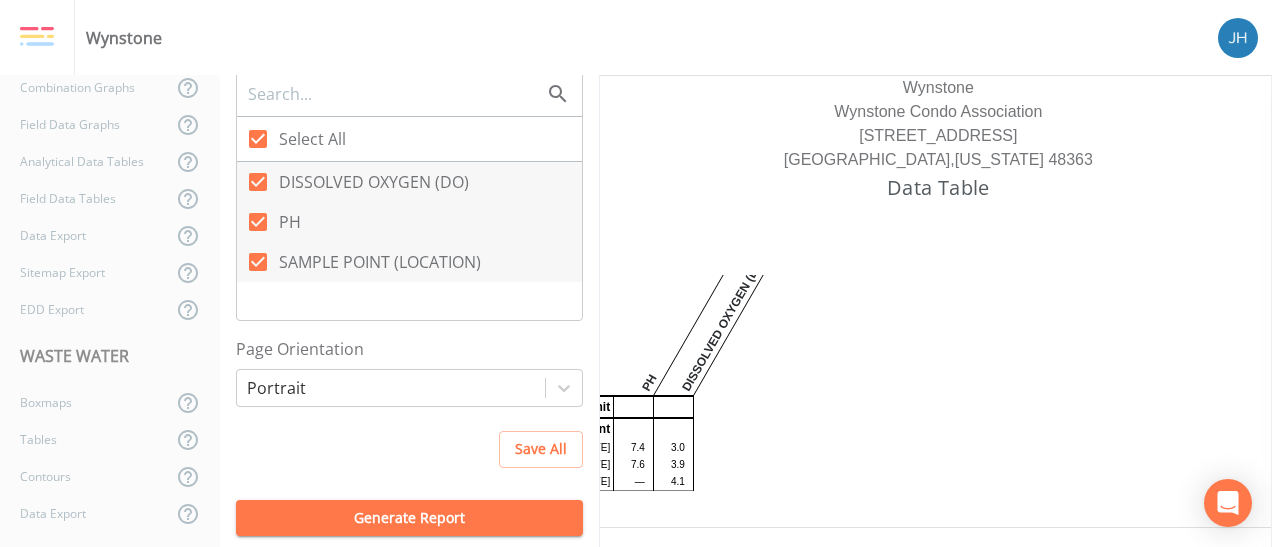 click on "PH DISSOLVED OXYGEN (DO) Unit Effluent 06/04/2025 7.4 3.0 06/09/2025 7.6 3.9 06/10/2025 — 4.1" at bounding box center (939, 373) 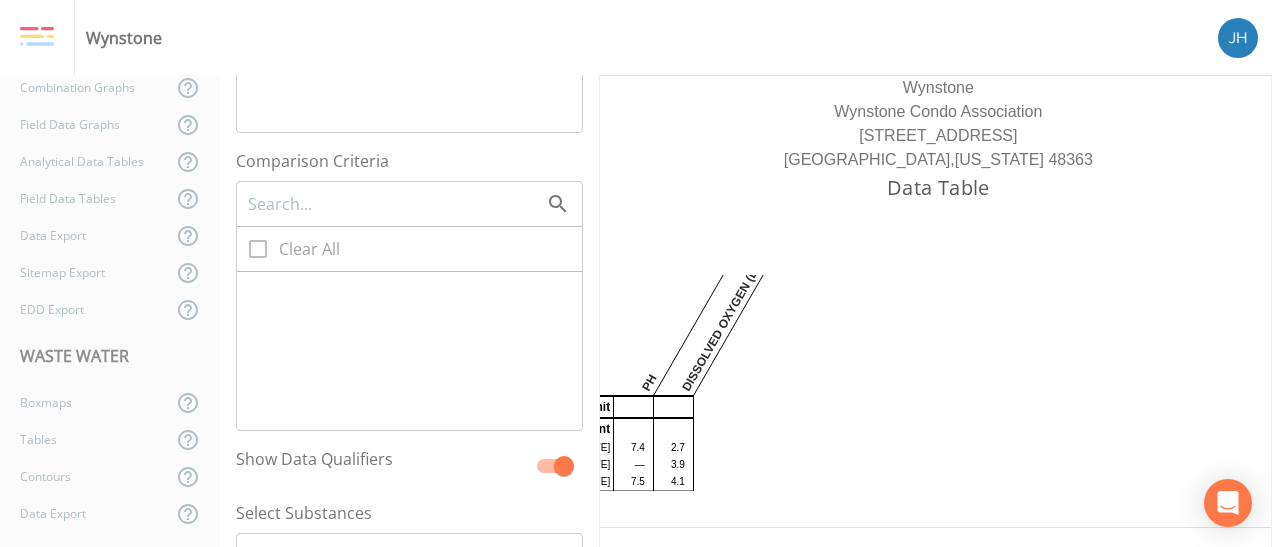 scroll, scrollTop: 38, scrollLeft: 0, axis: vertical 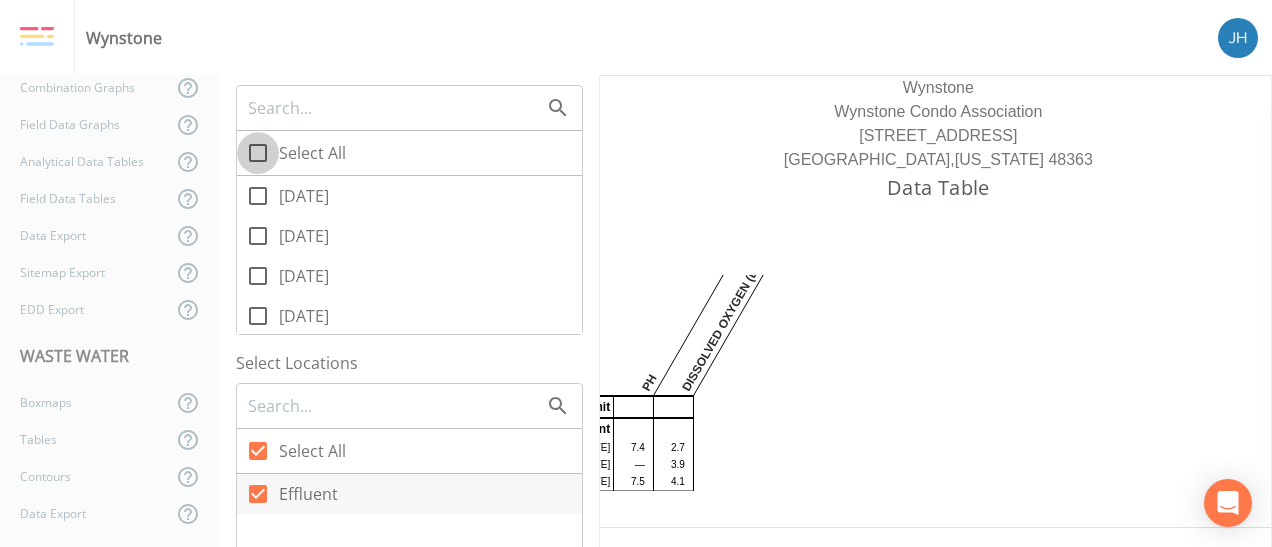 click 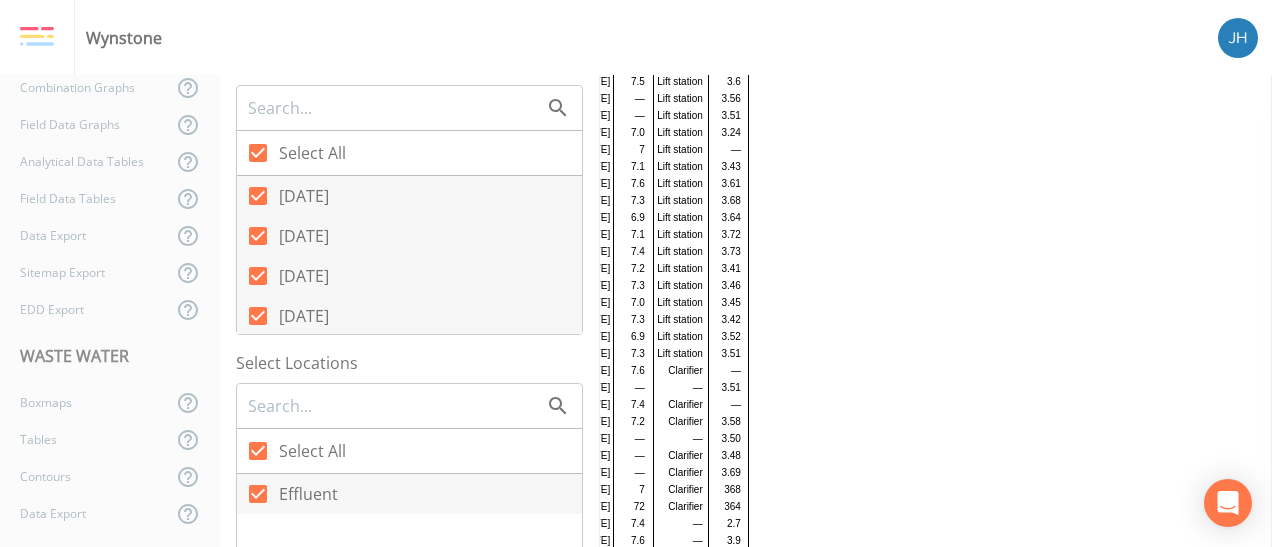 scroll, scrollTop: 500, scrollLeft: 0, axis: vertical 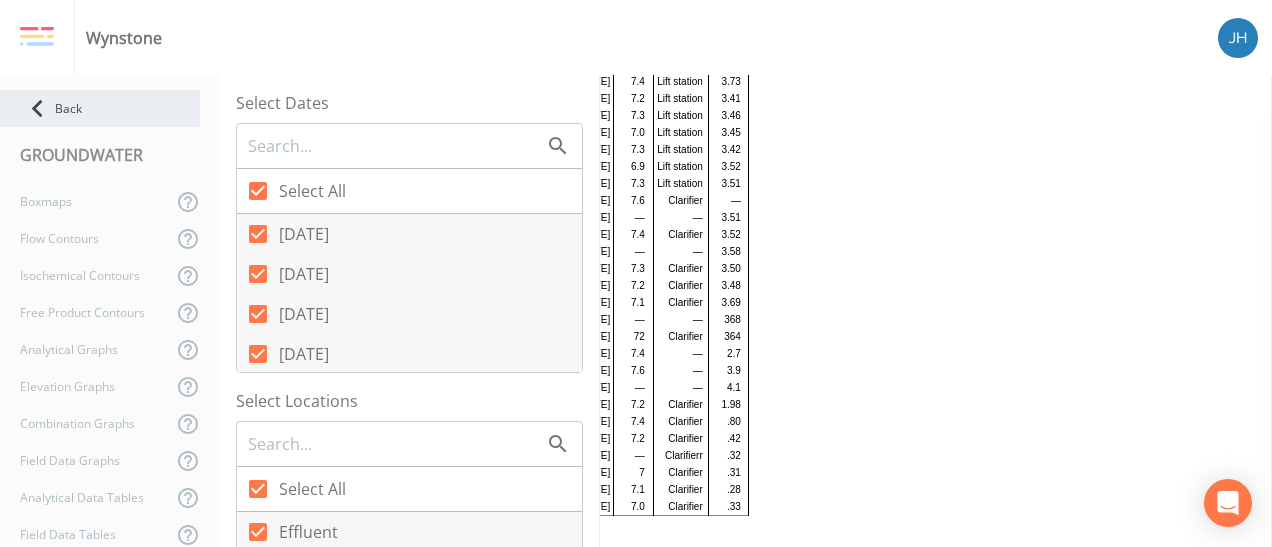 click on "Back" at bounding box center (100, 108) 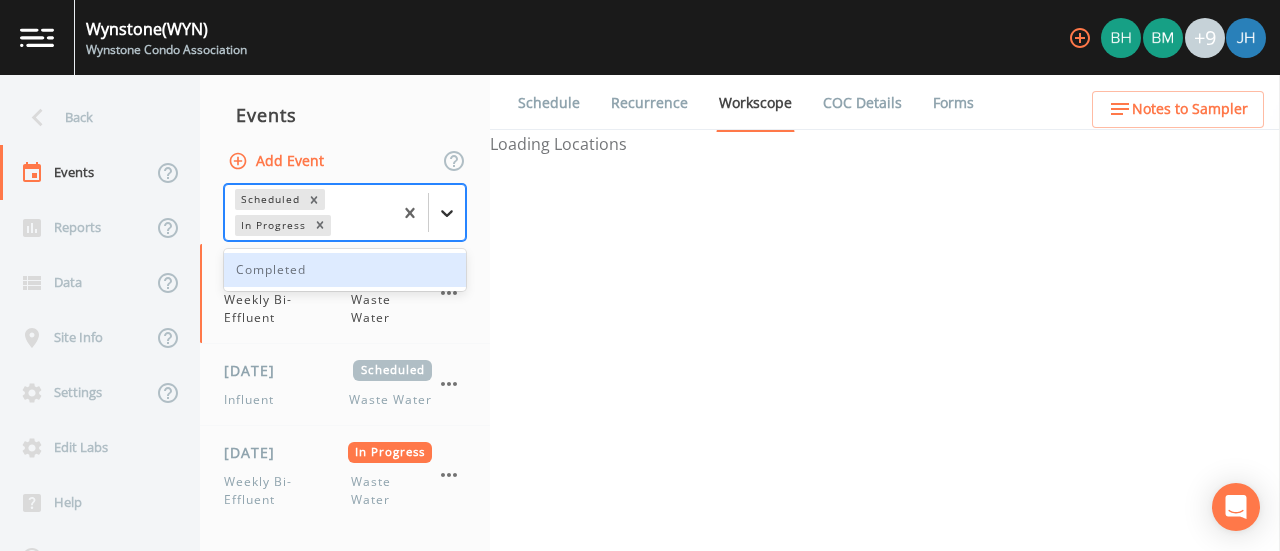 click 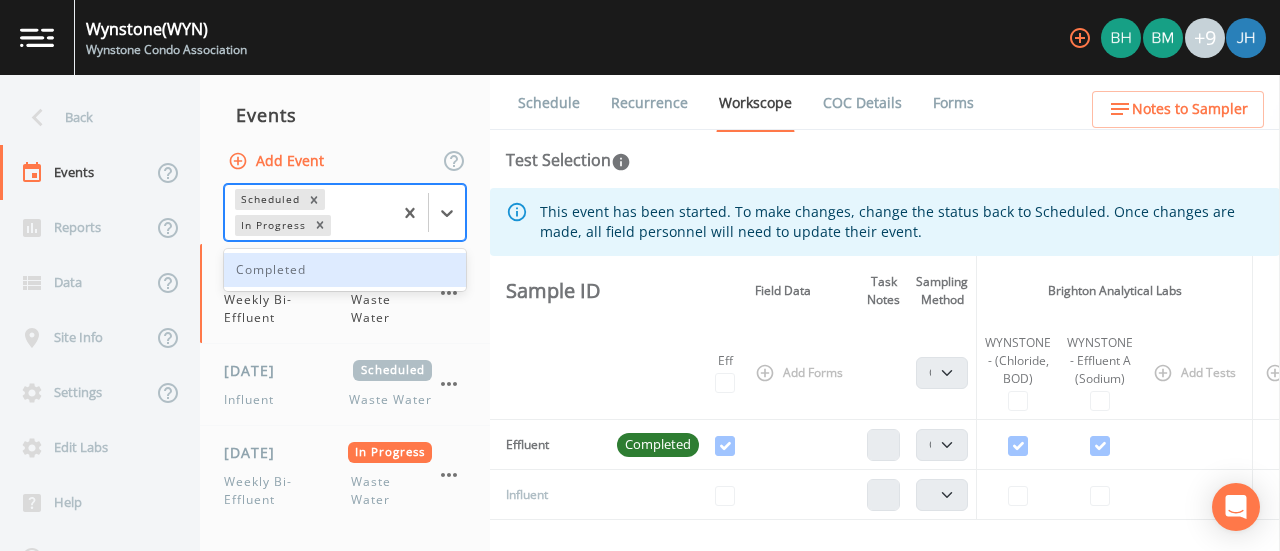 click on "Completed" at bounding box center (345, 270) 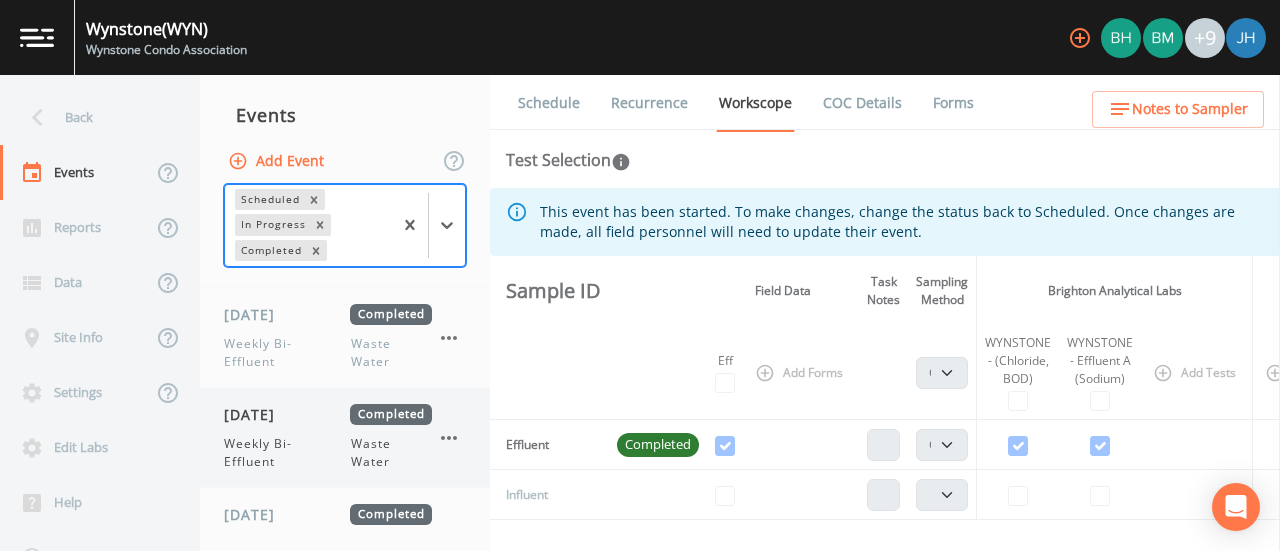 scroll, scrollTop: 6300, scrollLeft: 0, axis: vertical 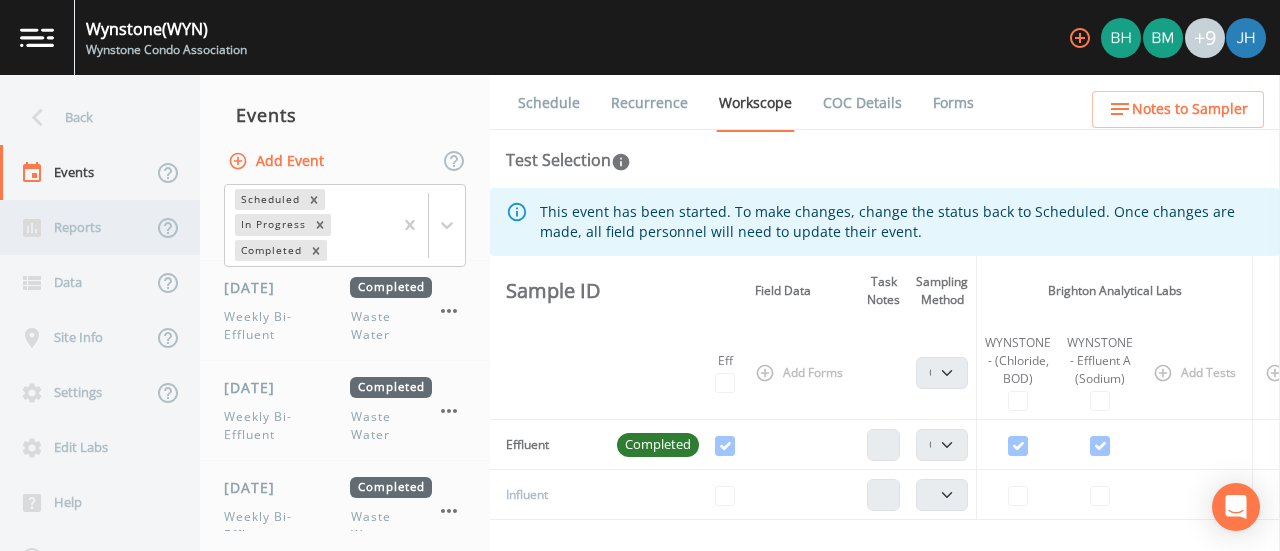 click on "Reports" at bounding box center (76, 227) 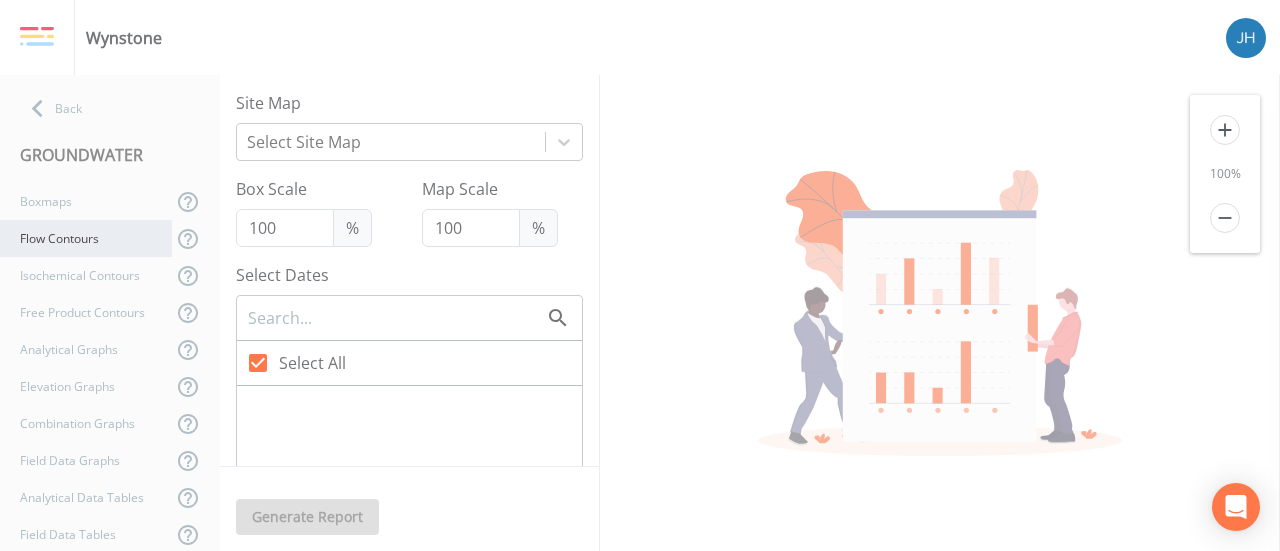 checkbox on "false" 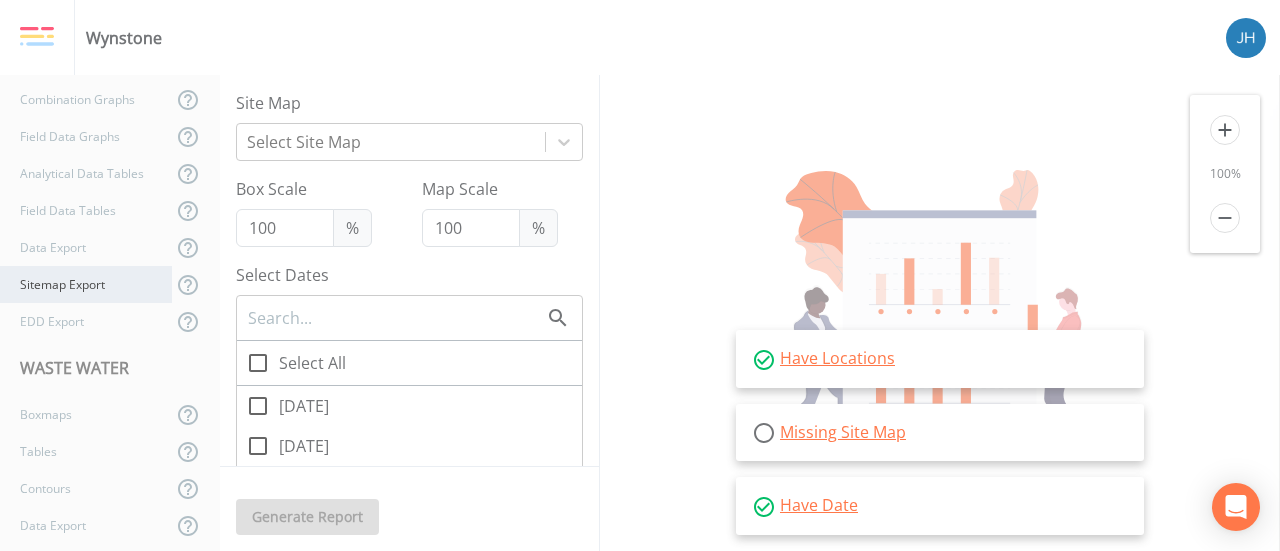 scroll, scrollTop: 336, scrollLeft: 0, axis: vertical 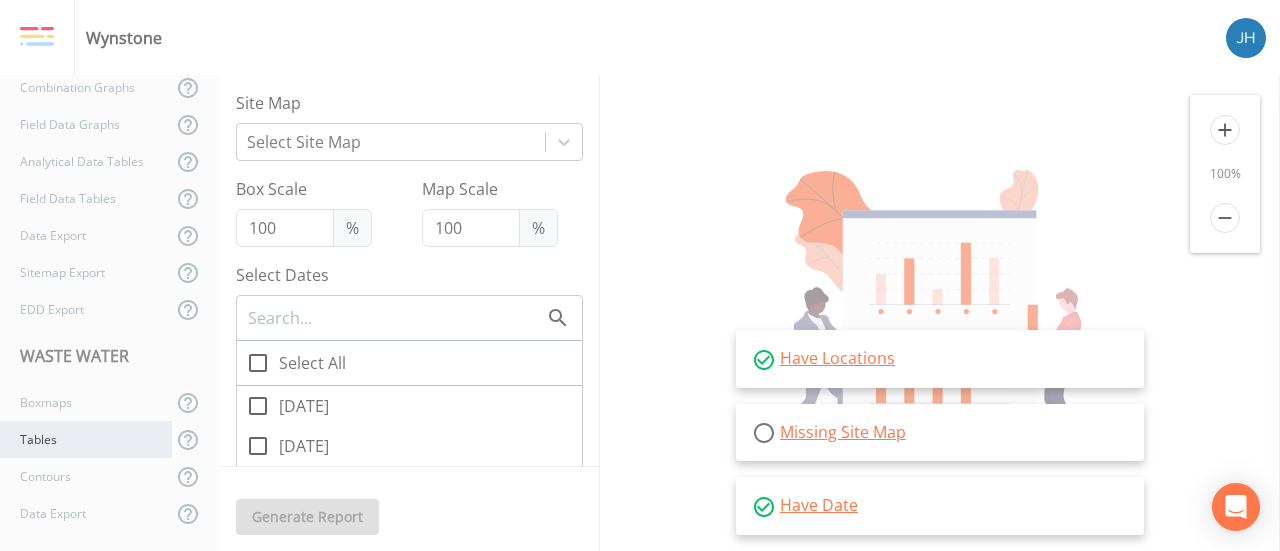 click on "Tables" at bounding box center [86, 439] 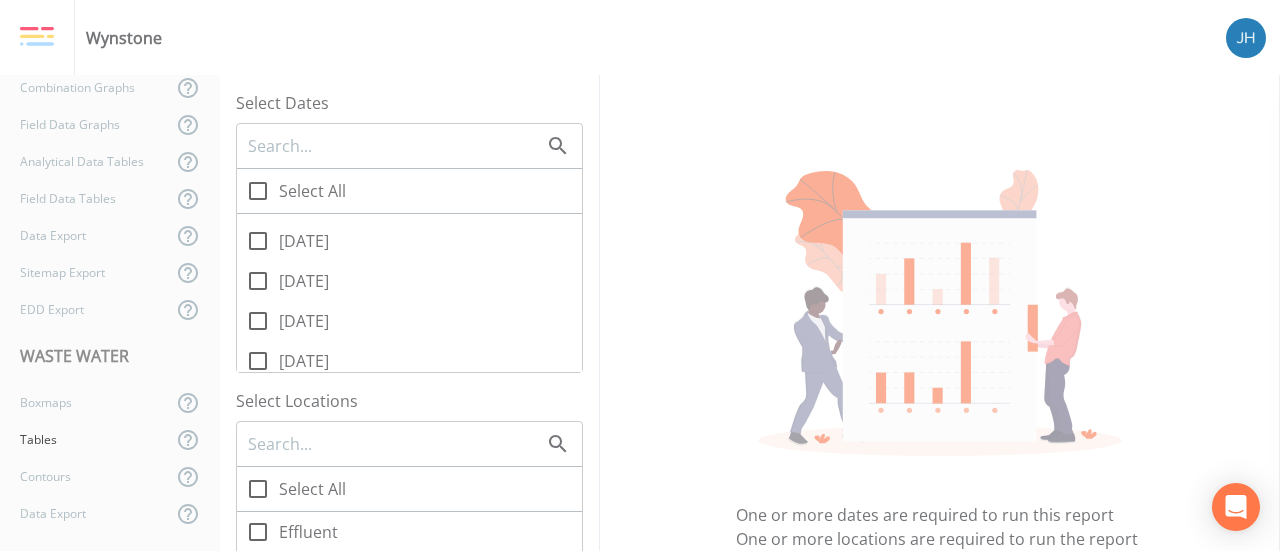 scroll, scrollTop: 162, scrollLeft: 0, axis: vertical 